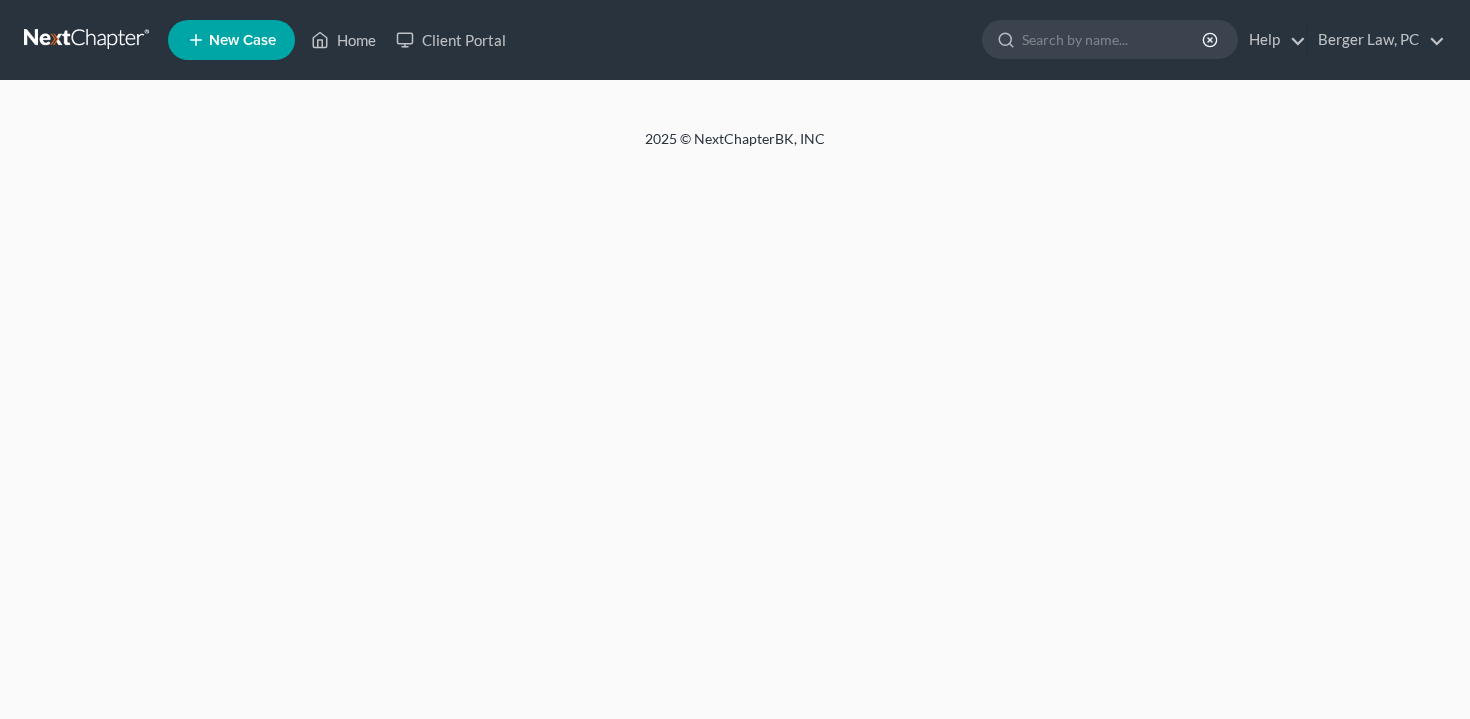 scroll, scrollTop: 0, scrollLeft: 0, axis: both 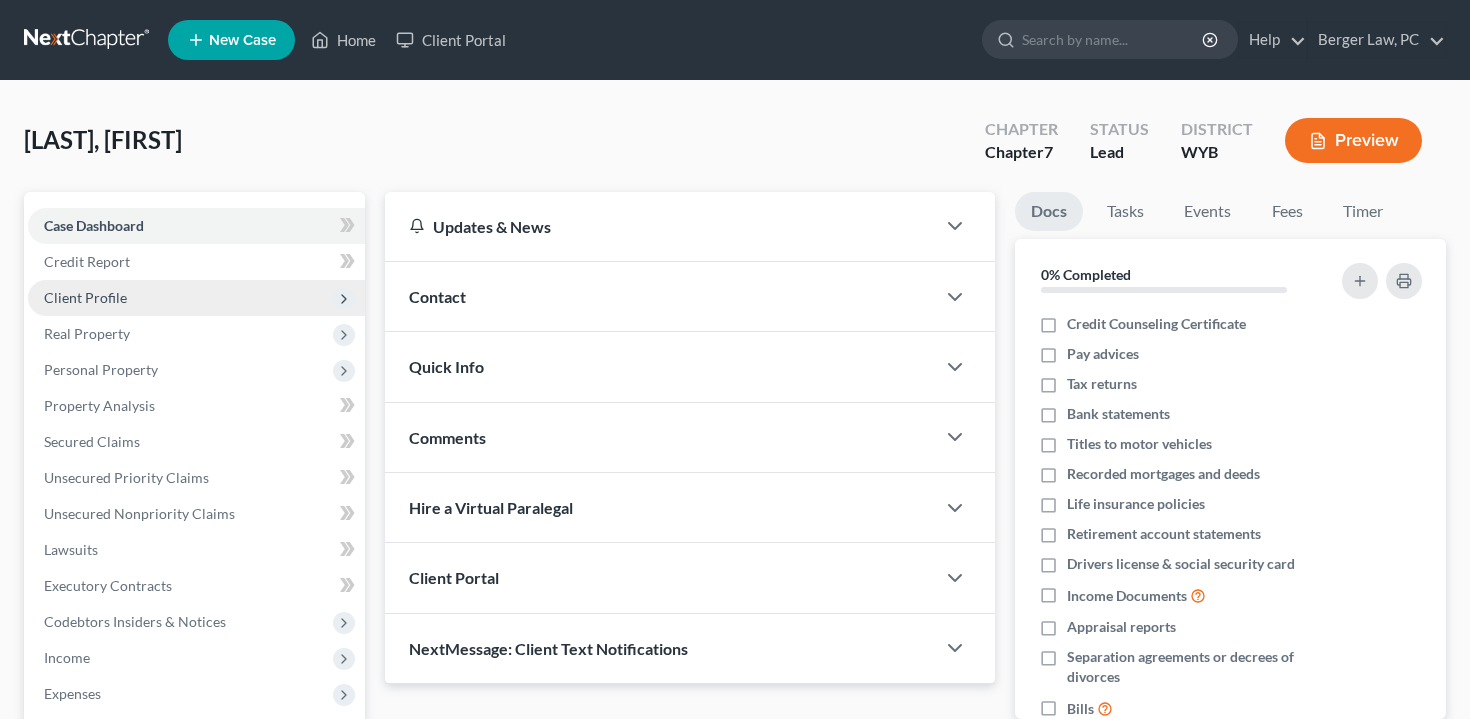 click on "Client Profile" at bounding box center (196, 298) 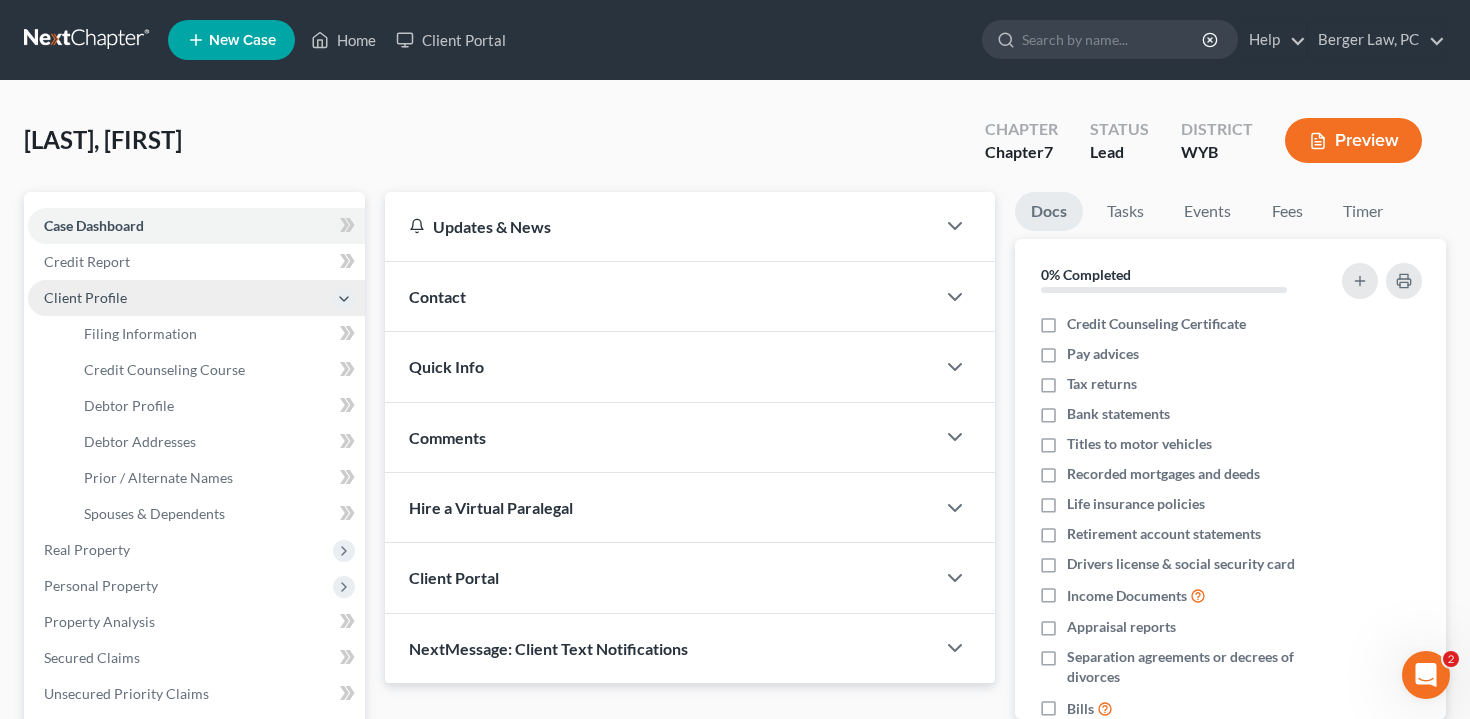 scroll, scrollTop: 0, scrollLeft: 0, axis: both 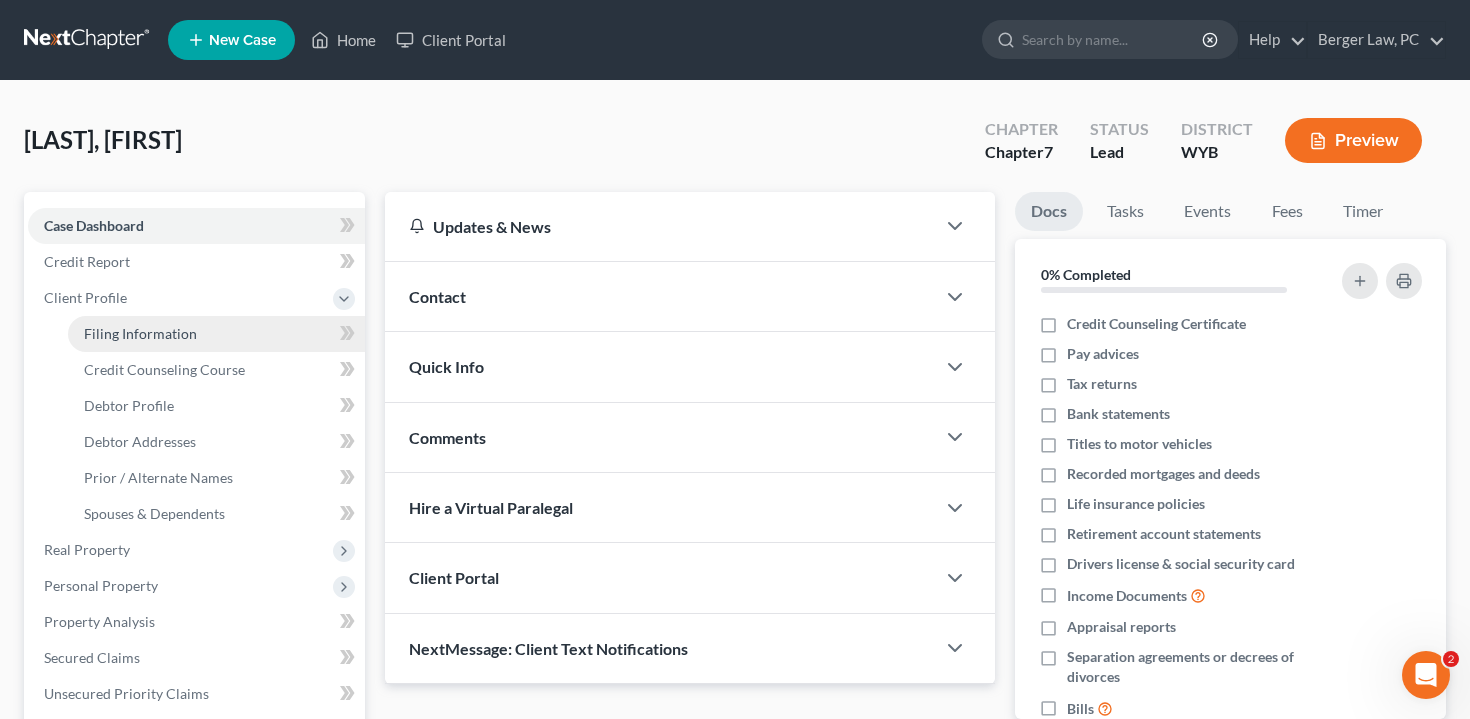 click on "Filing Information" at bounding box center [216, 334] 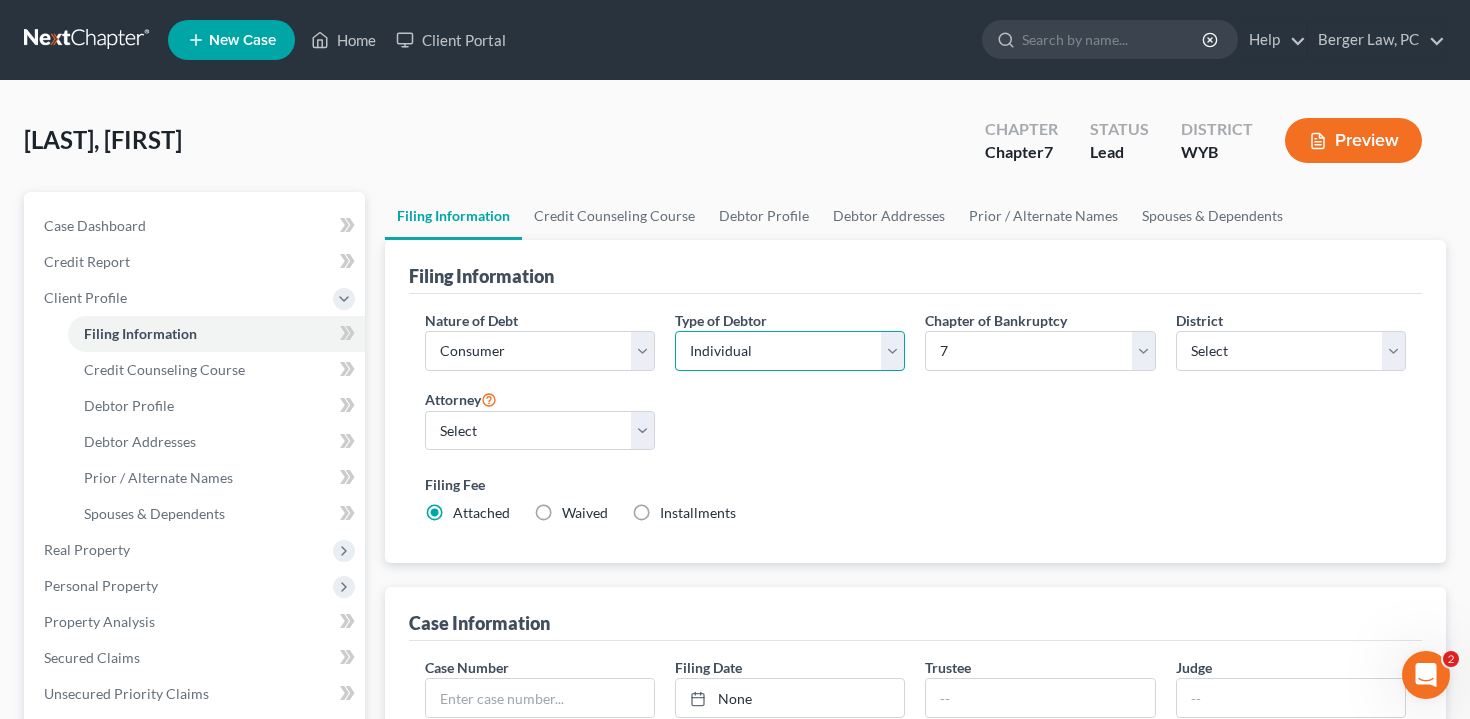click on "Select Individual Joint" at bounding box center [790, 351] 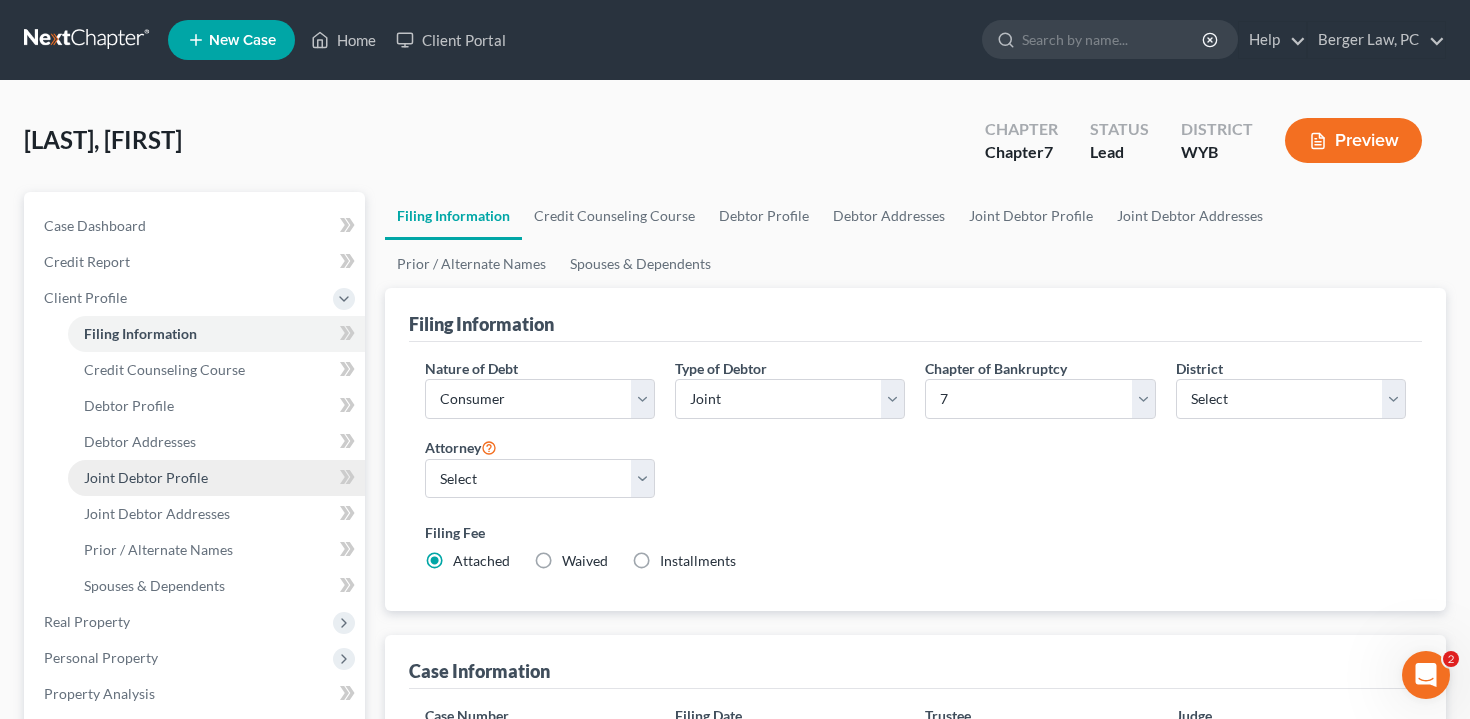 click on "Joint Debtor Profile" at bounding box center (216, 478) 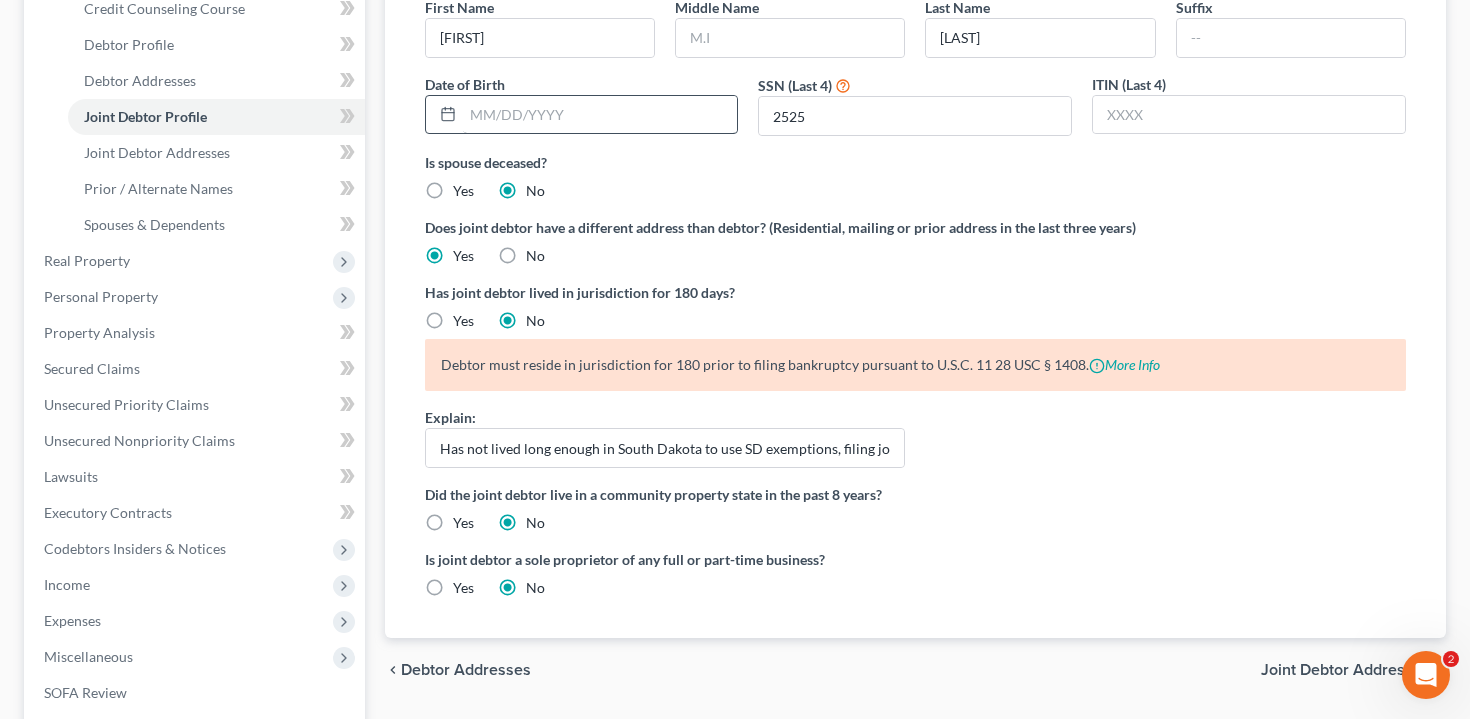scroll, scrollTop: 378, scrollLeft: 0, axis: vertical 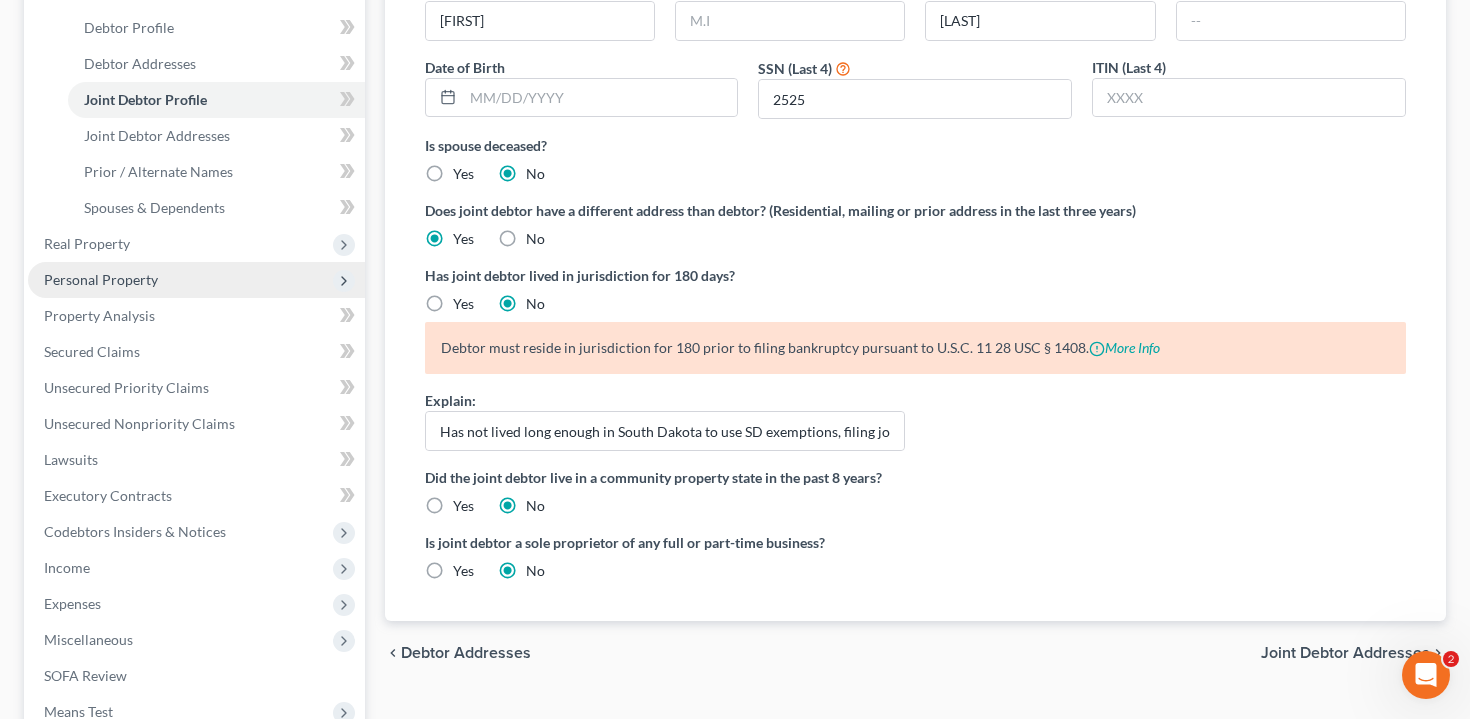 click on "Personal Property" at bounding box center [196, 280] 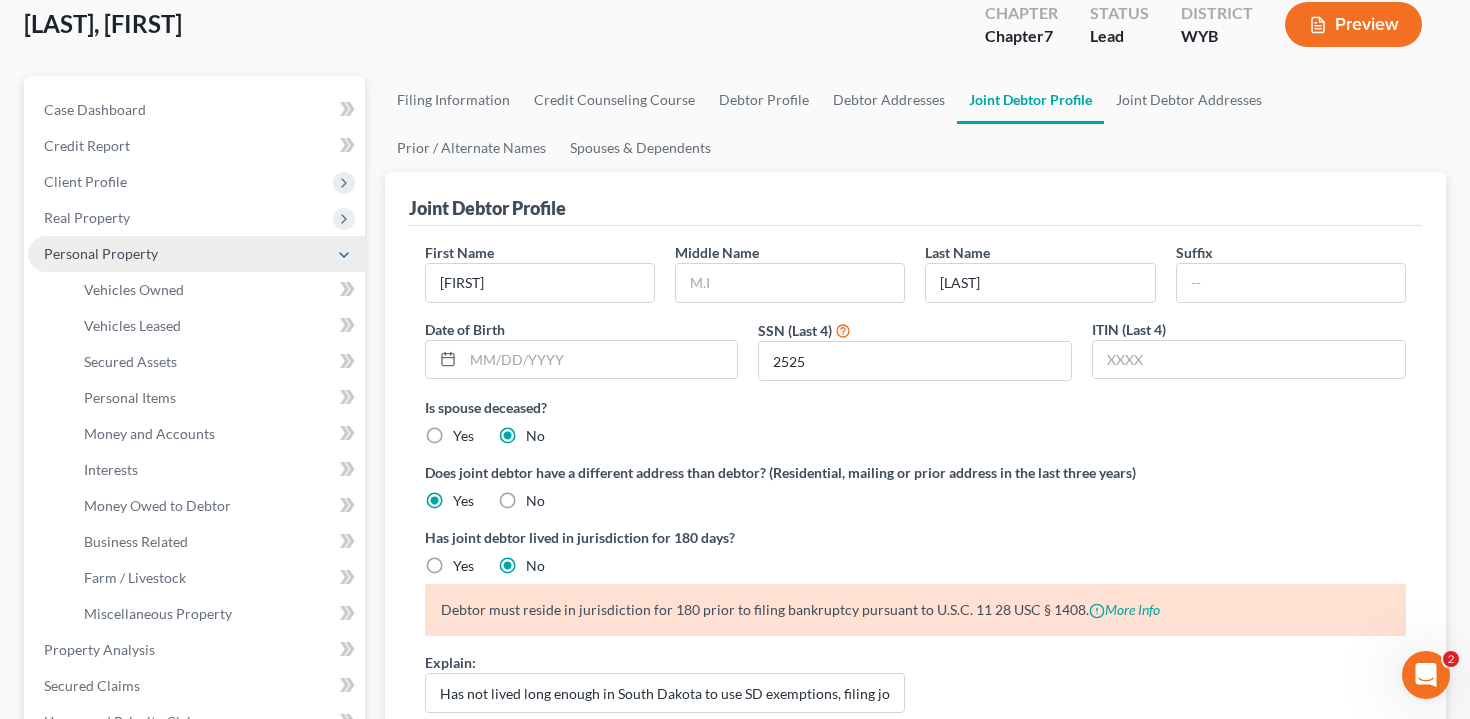 scroll, scrollTop: 59, scrollLeft: 0, axis: vertical 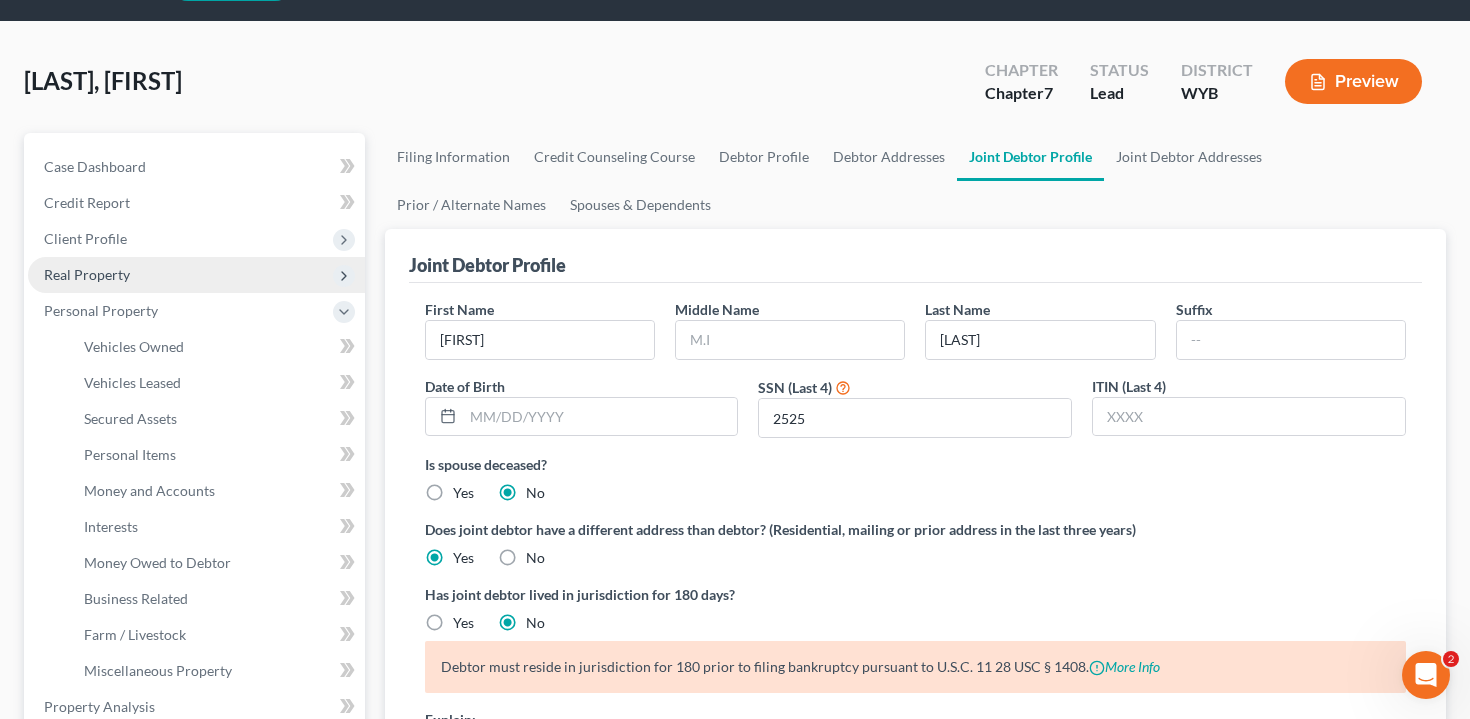 click on "Real Property" at bounding box center [196, 275] 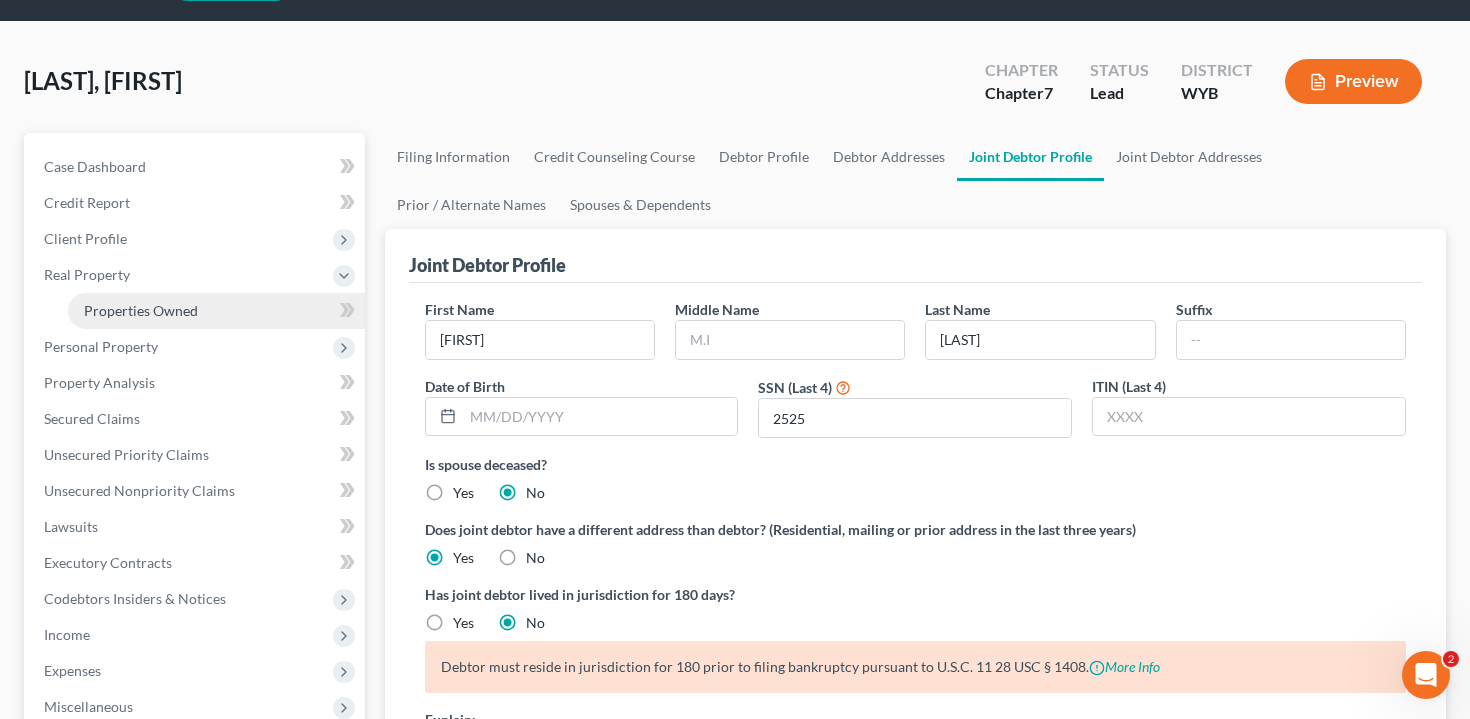 click on "Properties Owned" at bounding box center (141, 310) 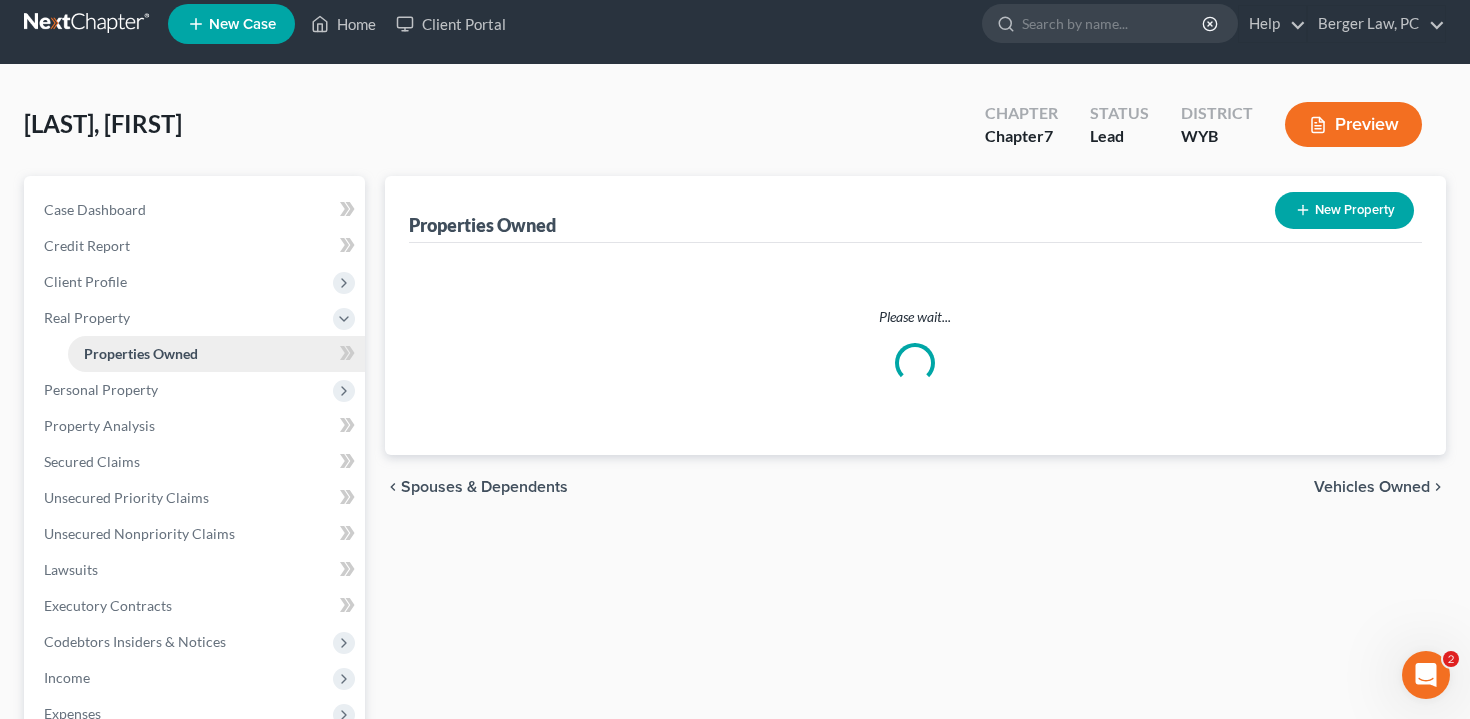 scroll, scrollTop: 0, scrollLeft: 0, axis: both 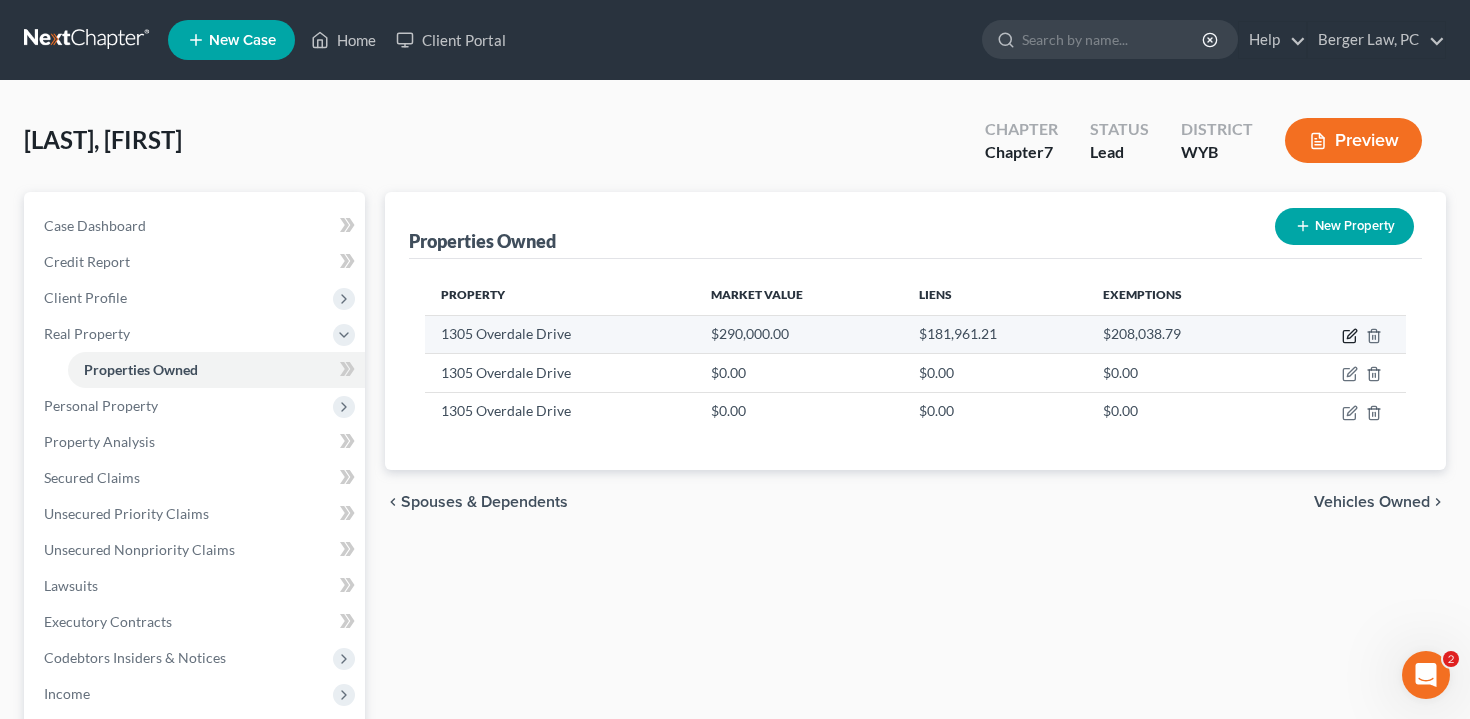 click 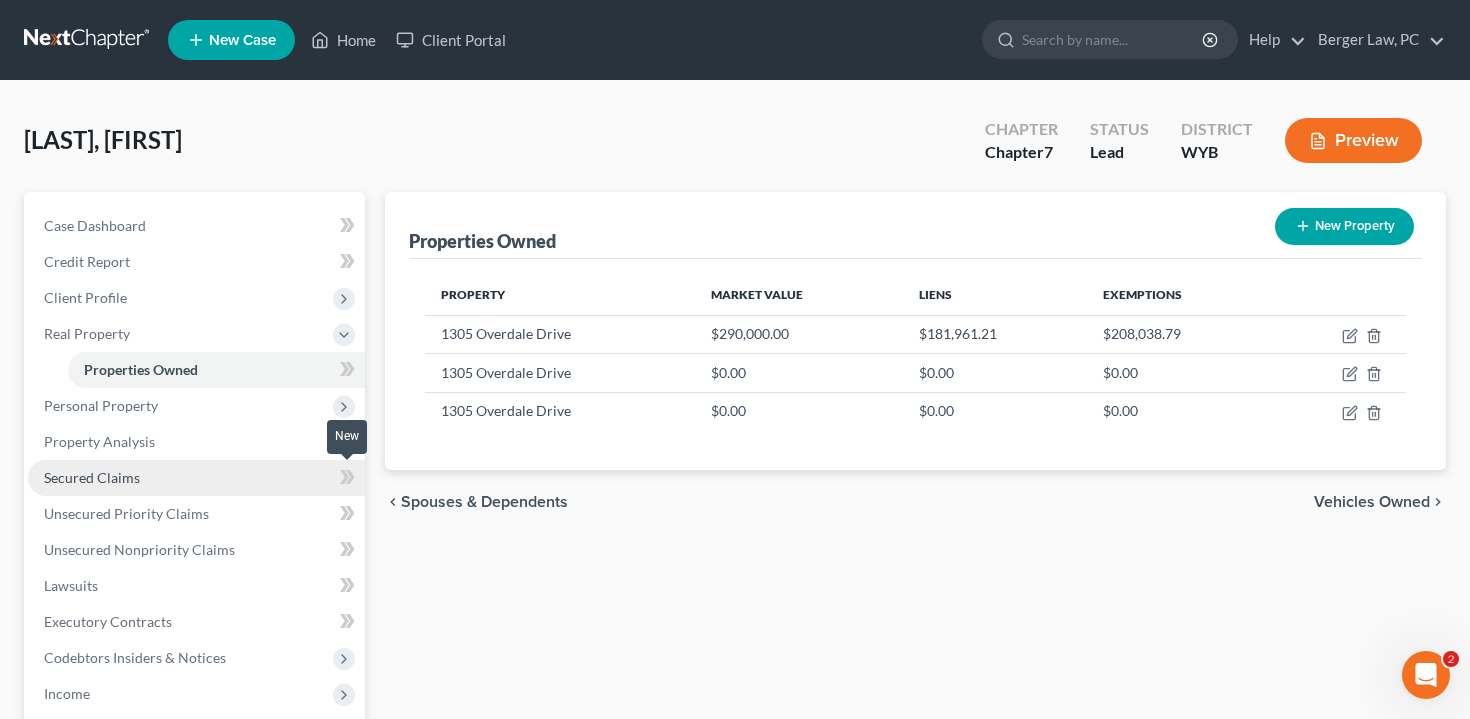 select on "53" 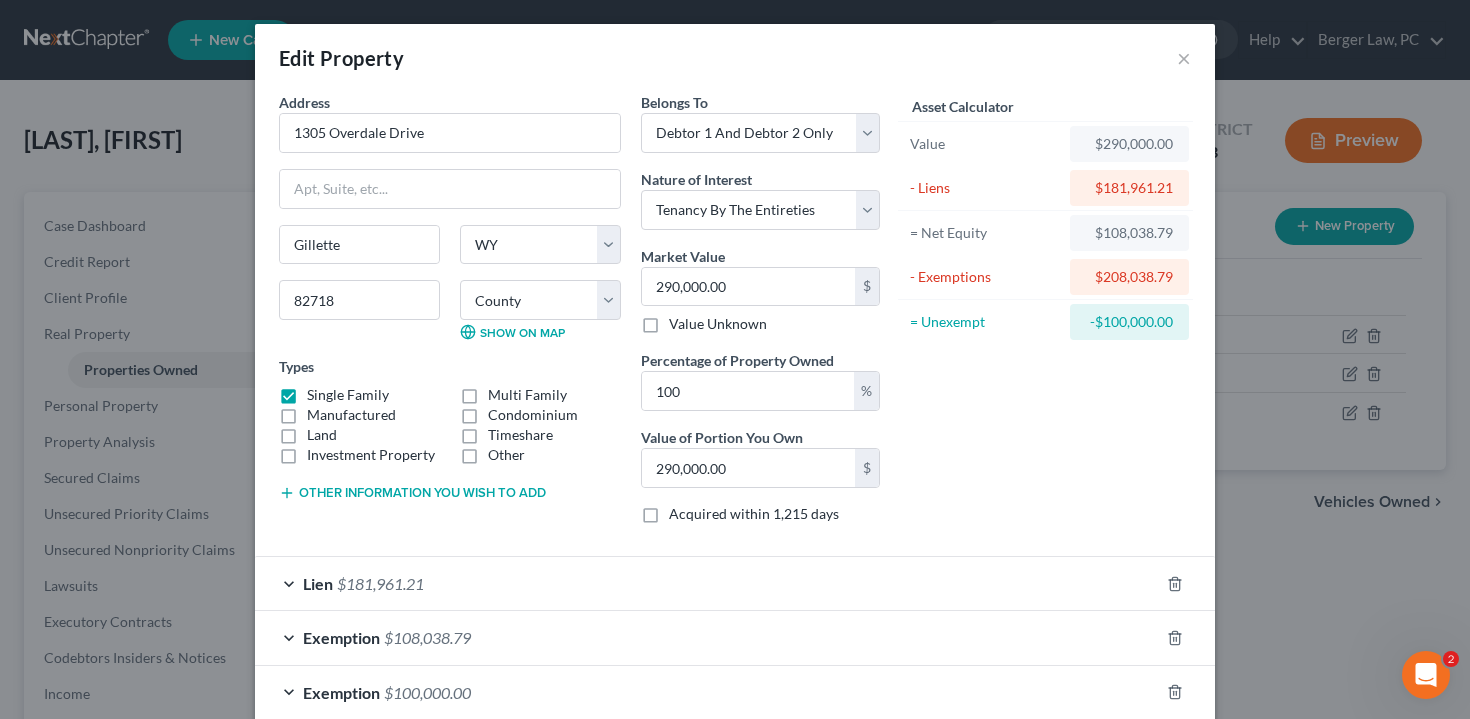 click on "Edit Property ×
Address
*
1305 Overdale Drive Gillette State [STATE] [POSTAL_CODE] County Albany County Big Horn County Campbell County Carbon County Converse County Crook County Fremont County Goshen County Hot Springs County Johnson County Laramie County Lincoln County Natrona County Niobrara County Park County Platte County Sheridan County Sublette County Sweetwater County Teton County Uinta County Washakie County Weston County Show on Map Types Single Family Multi Family Manufactured Condominium Land Timeshare Investment Property Other Other information you wish to add Other information
Belongs To
*
Select Debtor 1 Only Debtor 2 Only Debtor 1 And Debtor 2 Only At Least One Of The Debtors And Another Community Property Nature of Interest Select Fee Simple Joint Tenant Life Estate Equitable Interest Future Interest Other $ 100 %" at bounding box center [735, 359] 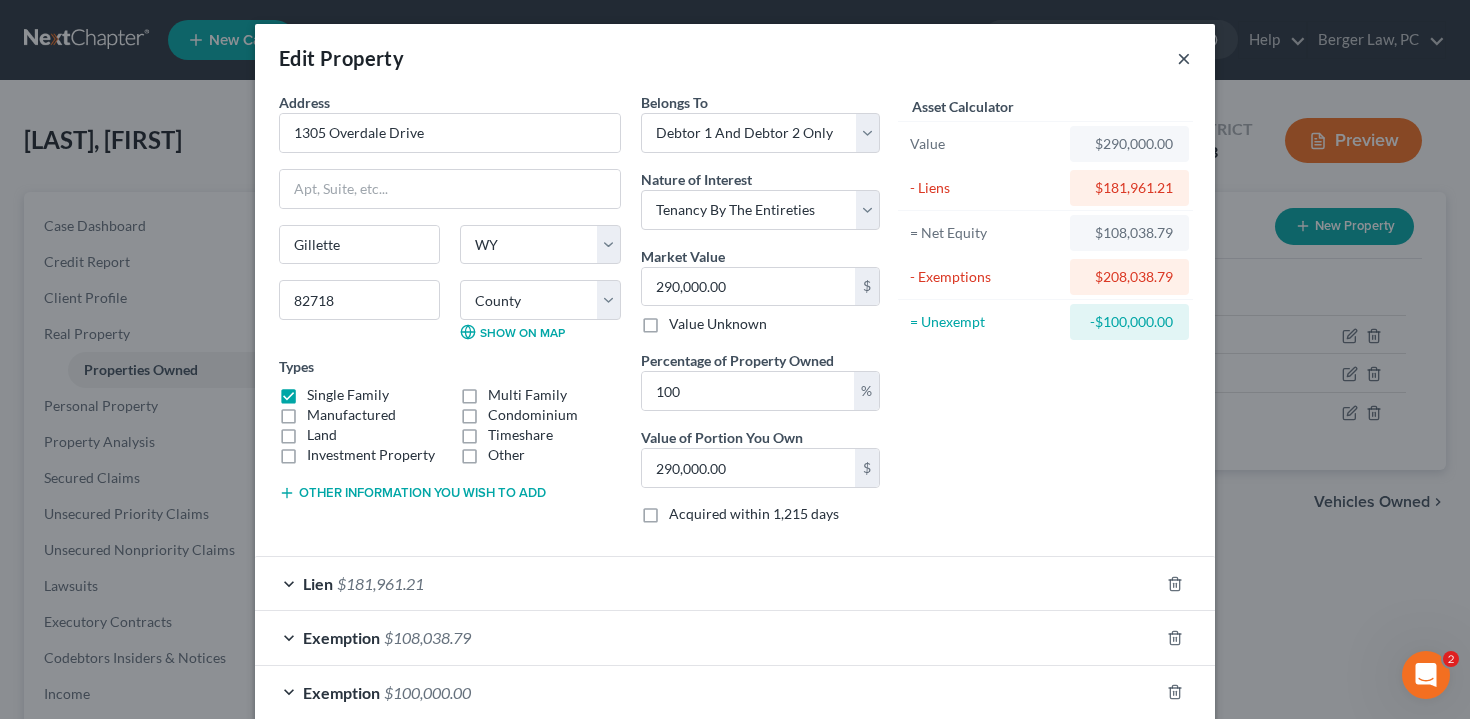 click on "×" at bounding box center (1184, 58) 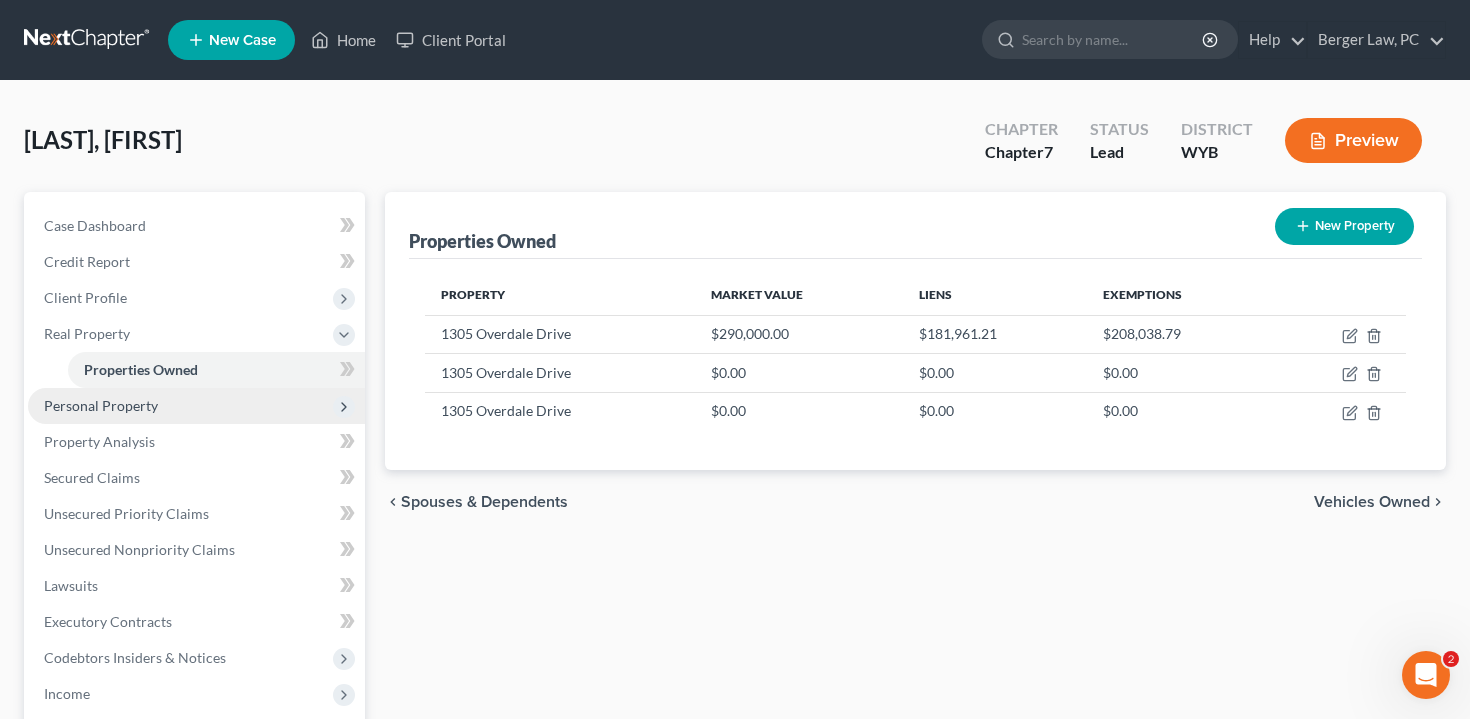 click on "Personal Property" at bounding box center (101, 405) 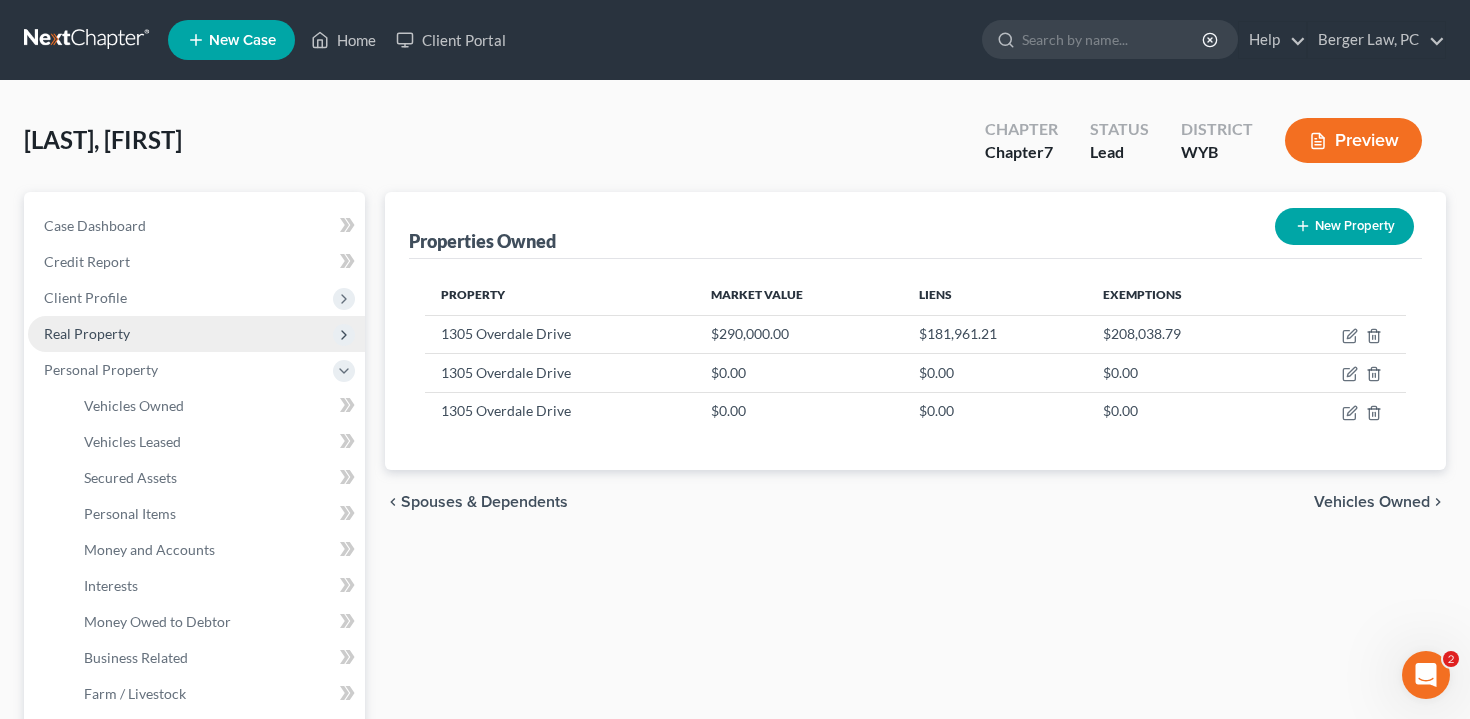 click on "Real Property" at bounding box center (196, 334) 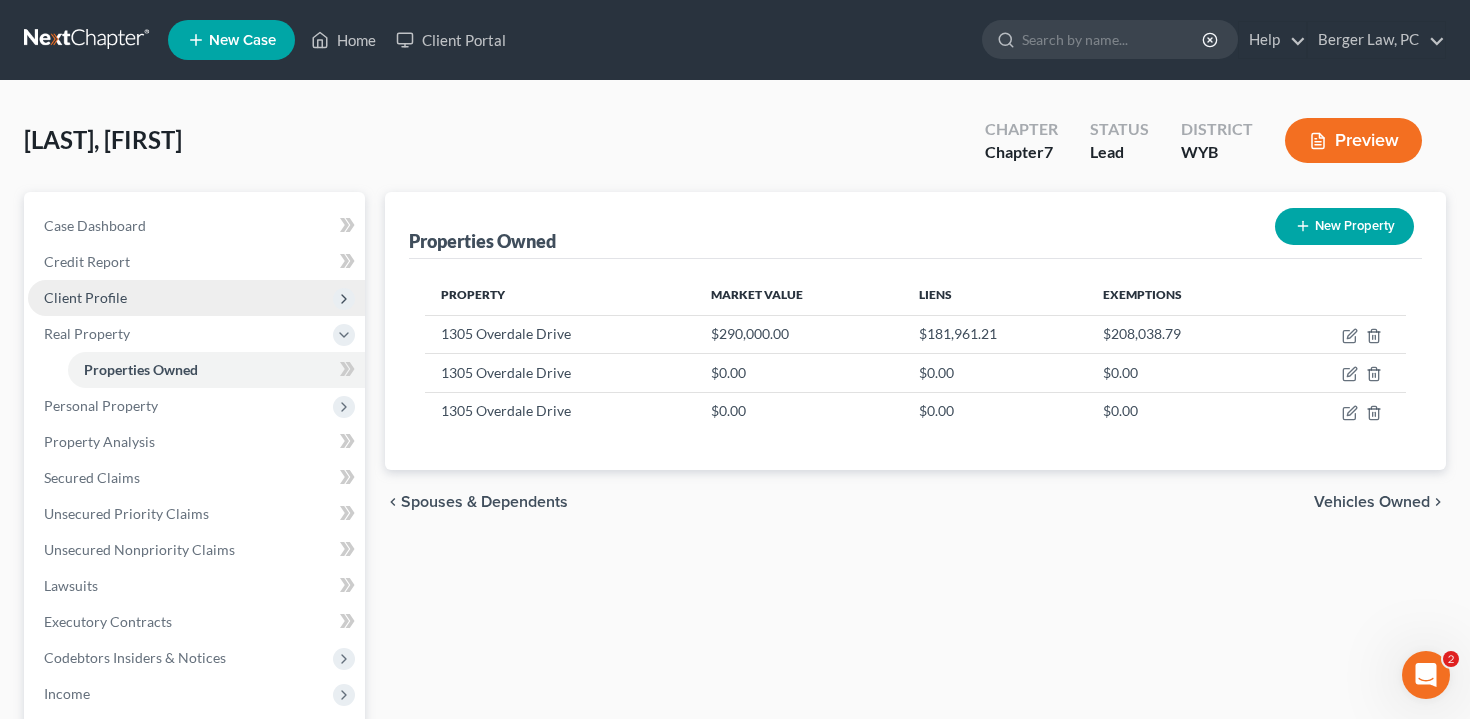 click on "Client Profile" at bounding box center (196, 298) 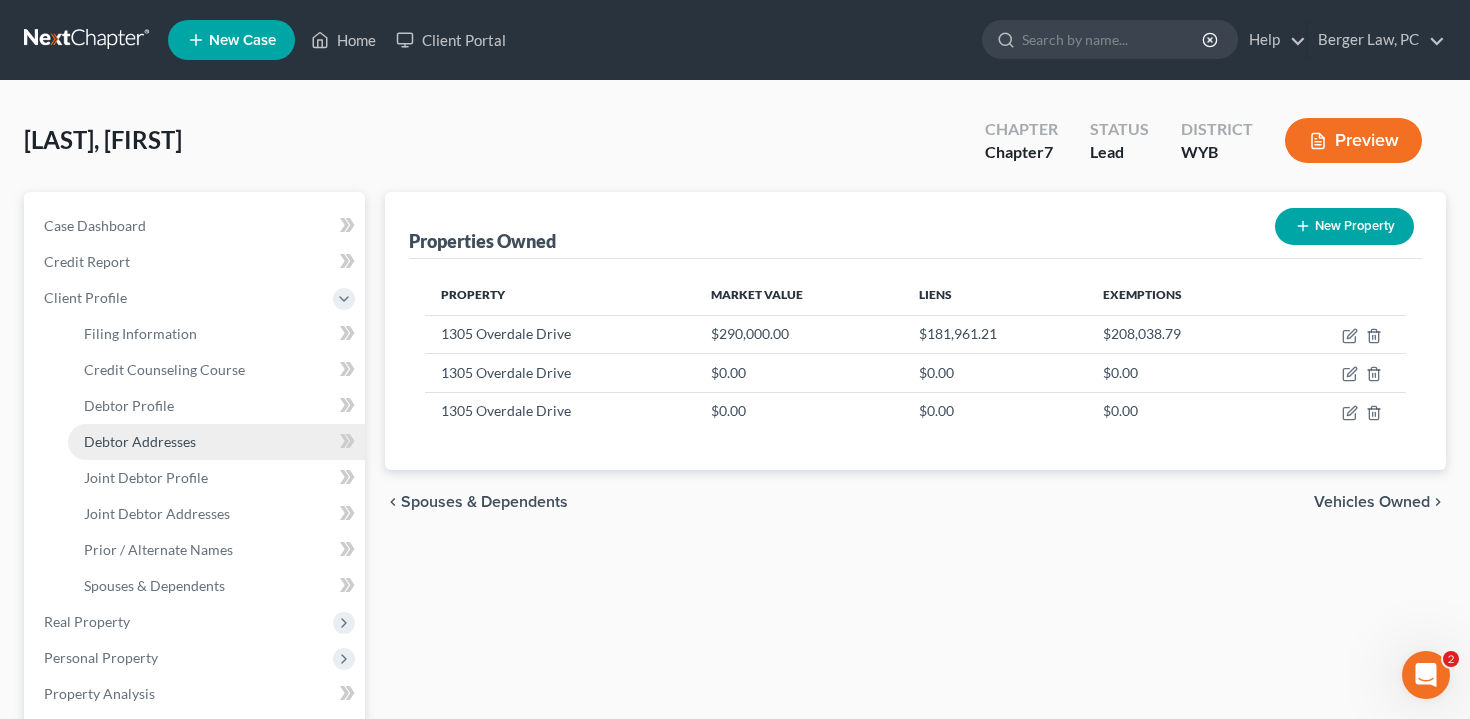 click on "Debtor Addresses" at bounding box center (140, 441) 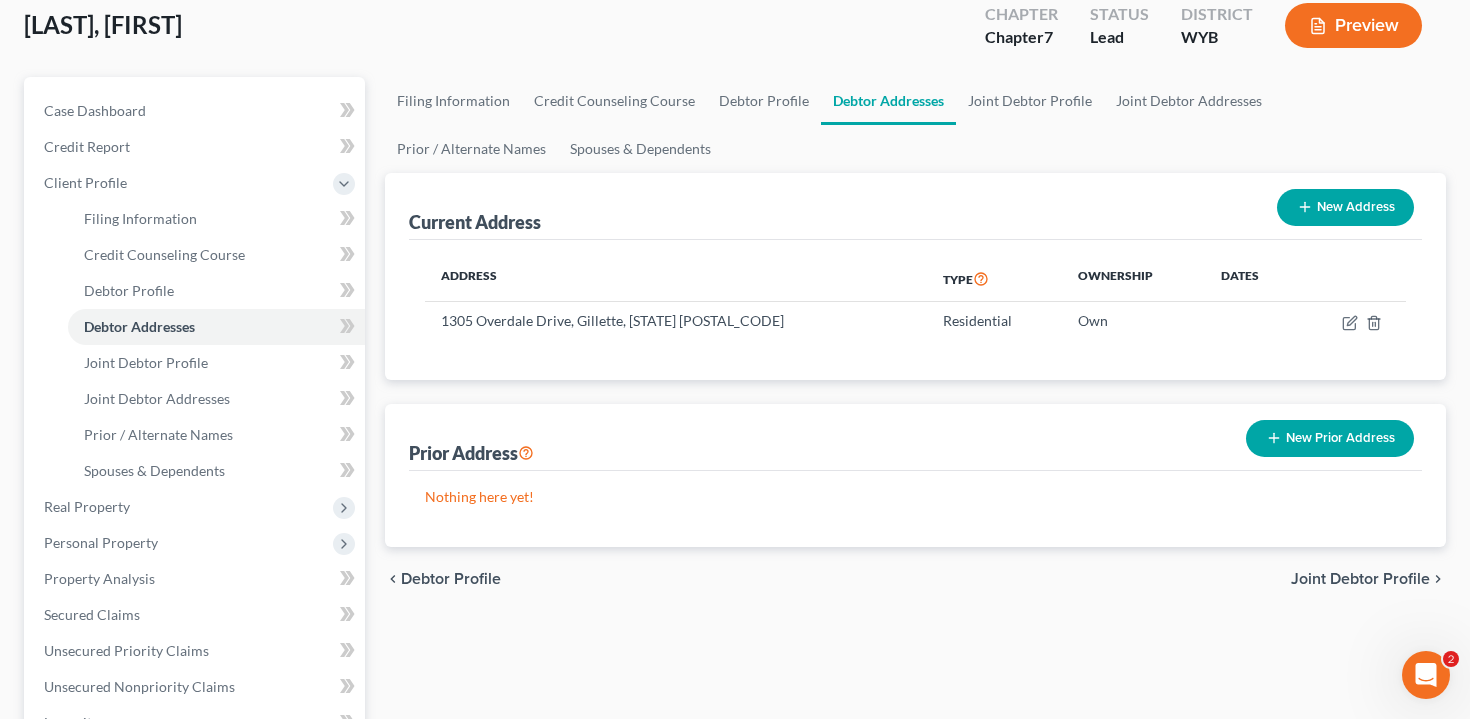 scroll, scrollTop: 117, scrollLeft: 0, axis: vertical 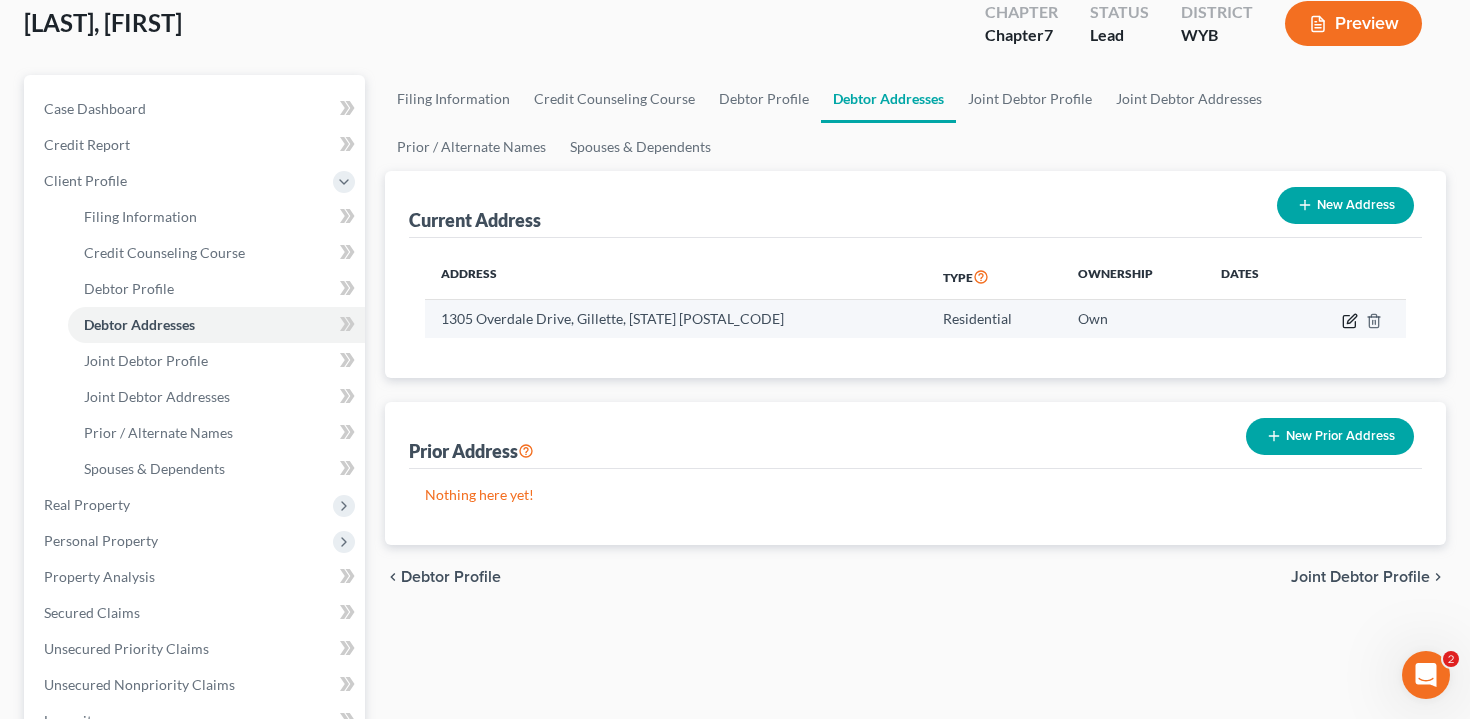 click 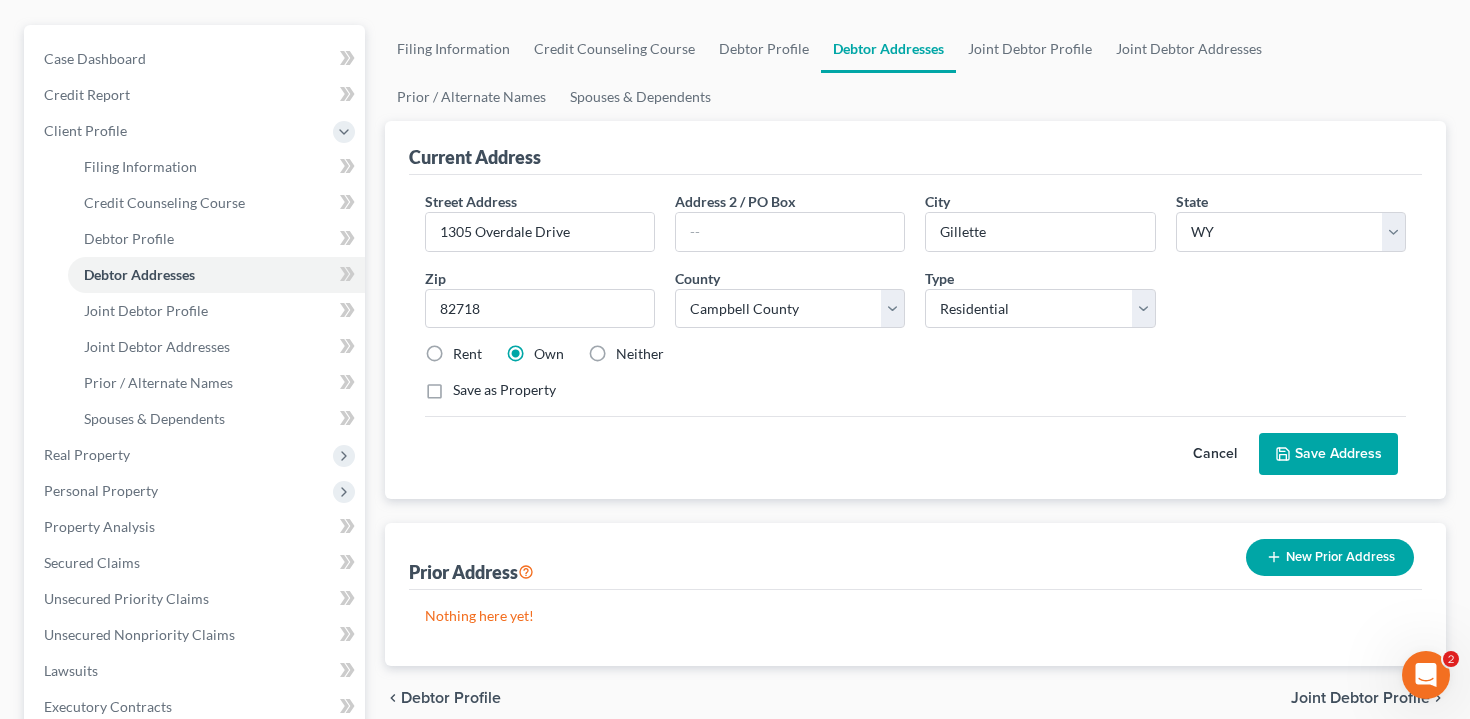 scroll, scrollTop: 176, scrollLeft: 0, axis: vertical 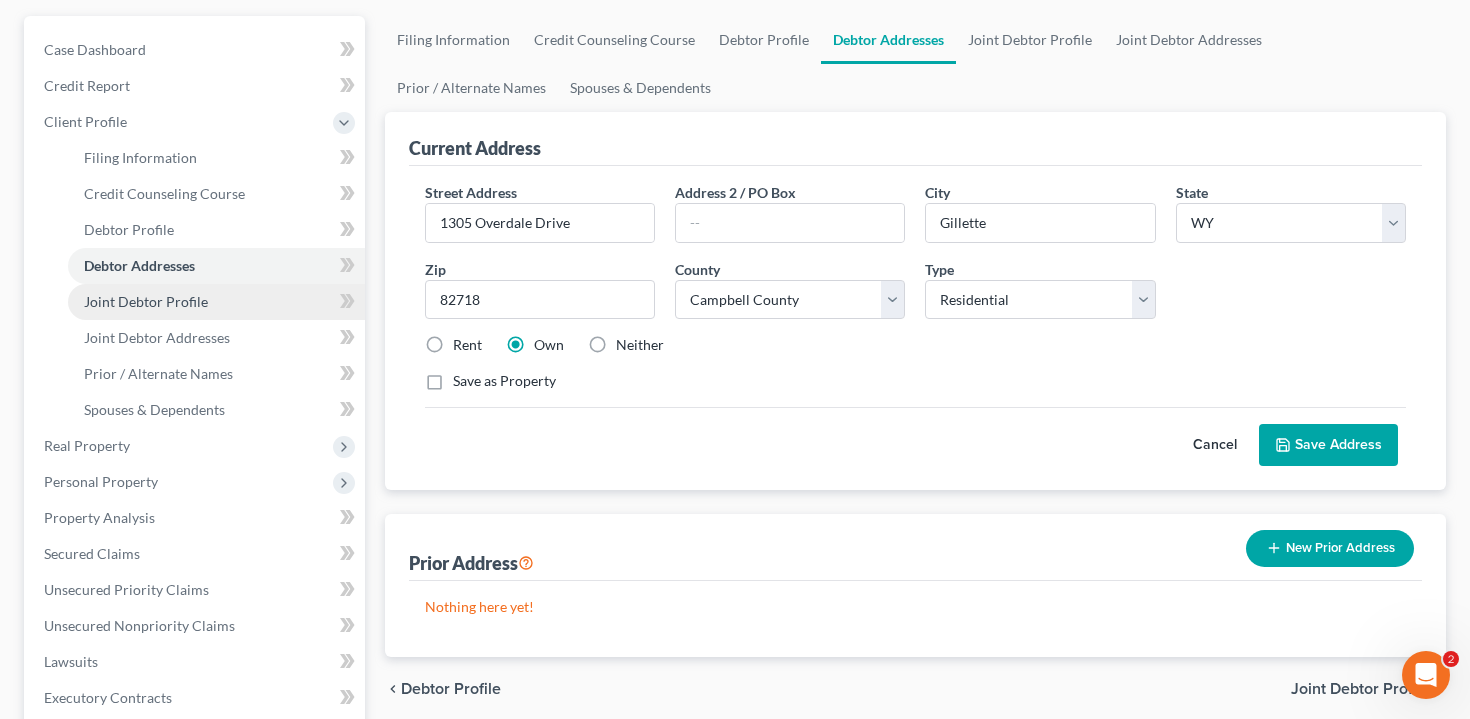 click on "Joint Debtor Profile" at bounding box center (216, 302) 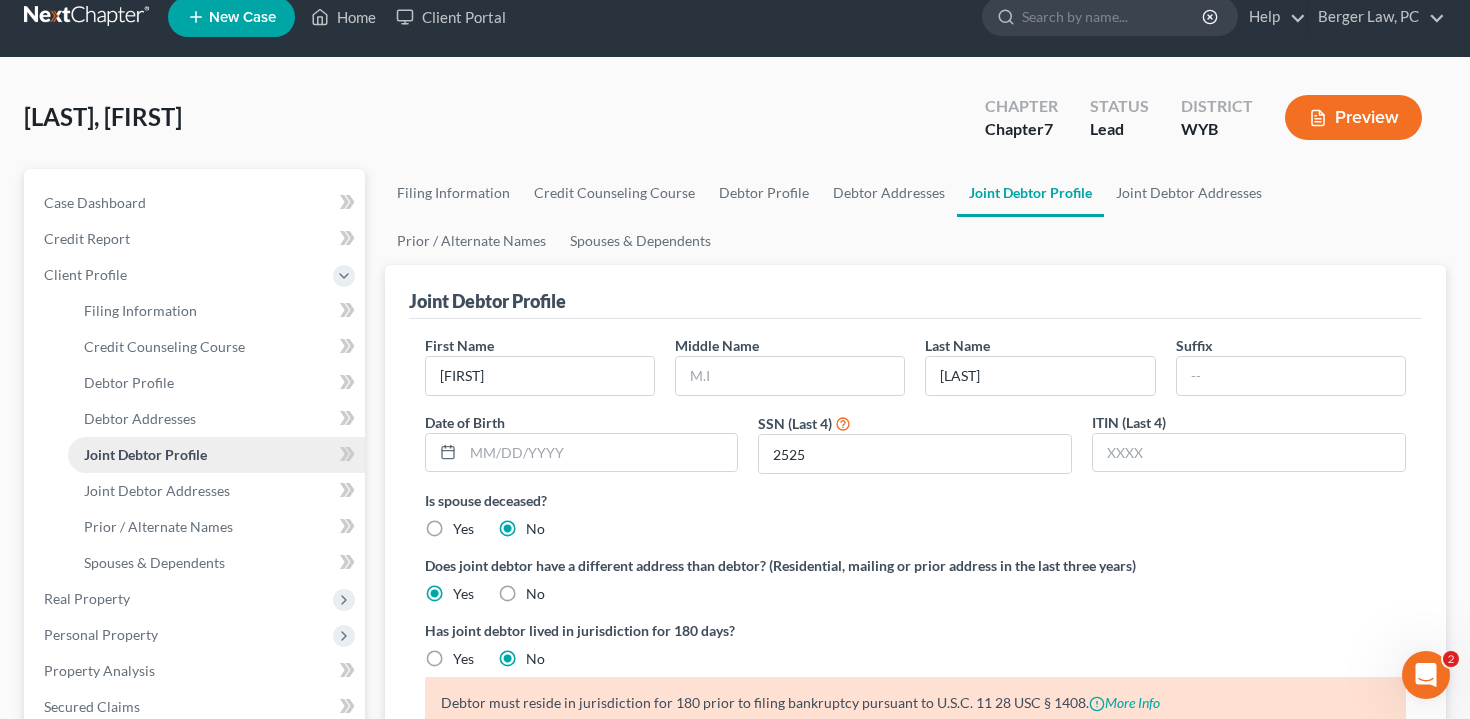scroll, scrollTop: 0, scrollLeft: 0, axis: both 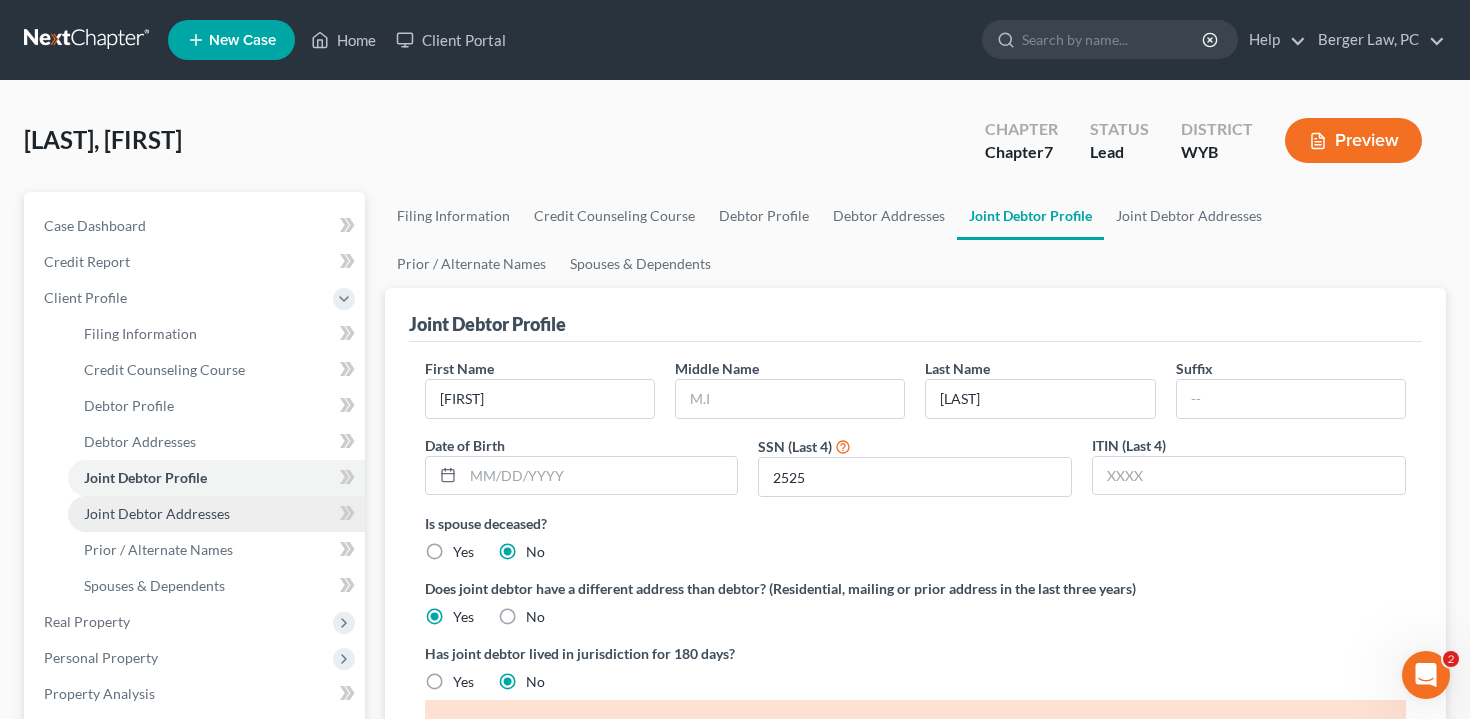 click on "Joint Debtor Addresses" at bounding box center [216, 514] 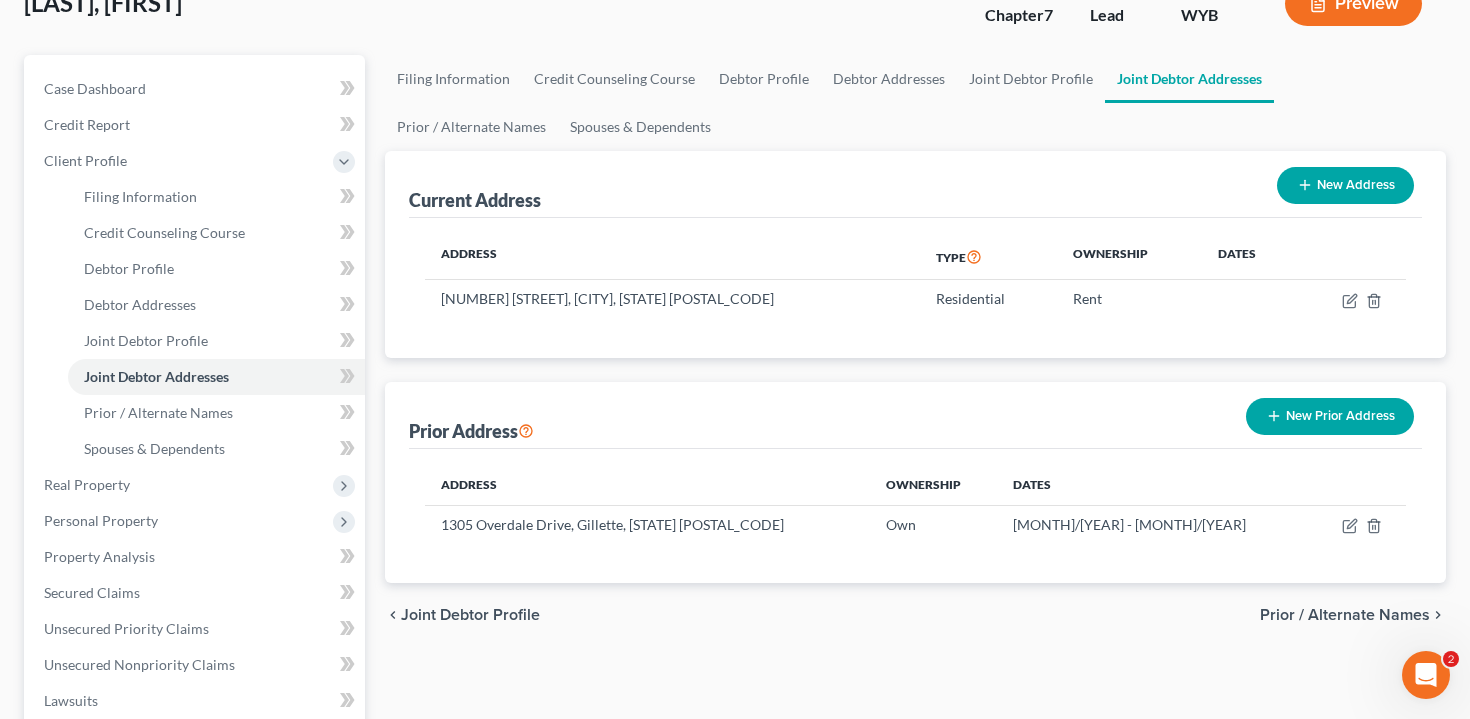 scroll, scrollTop: 146, scrollLeft: 0, axis: vertical 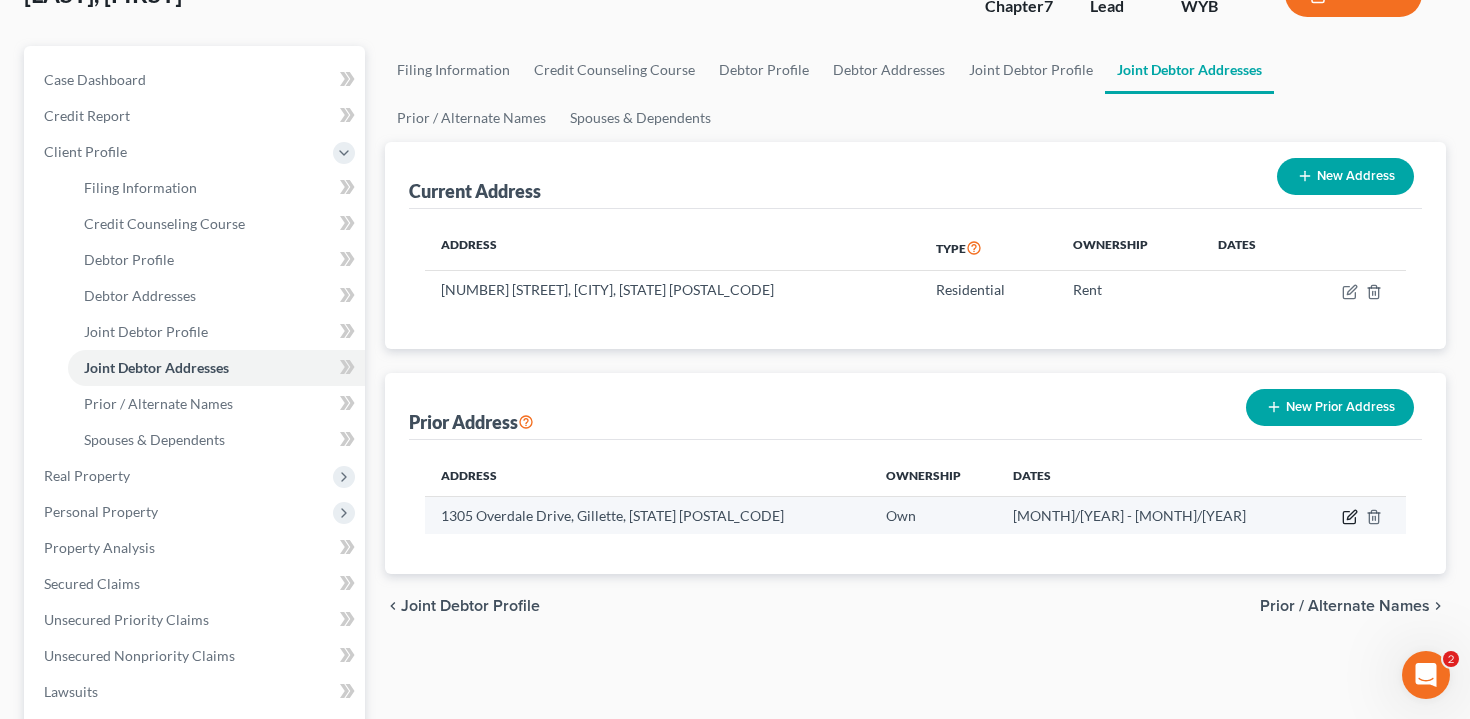 click 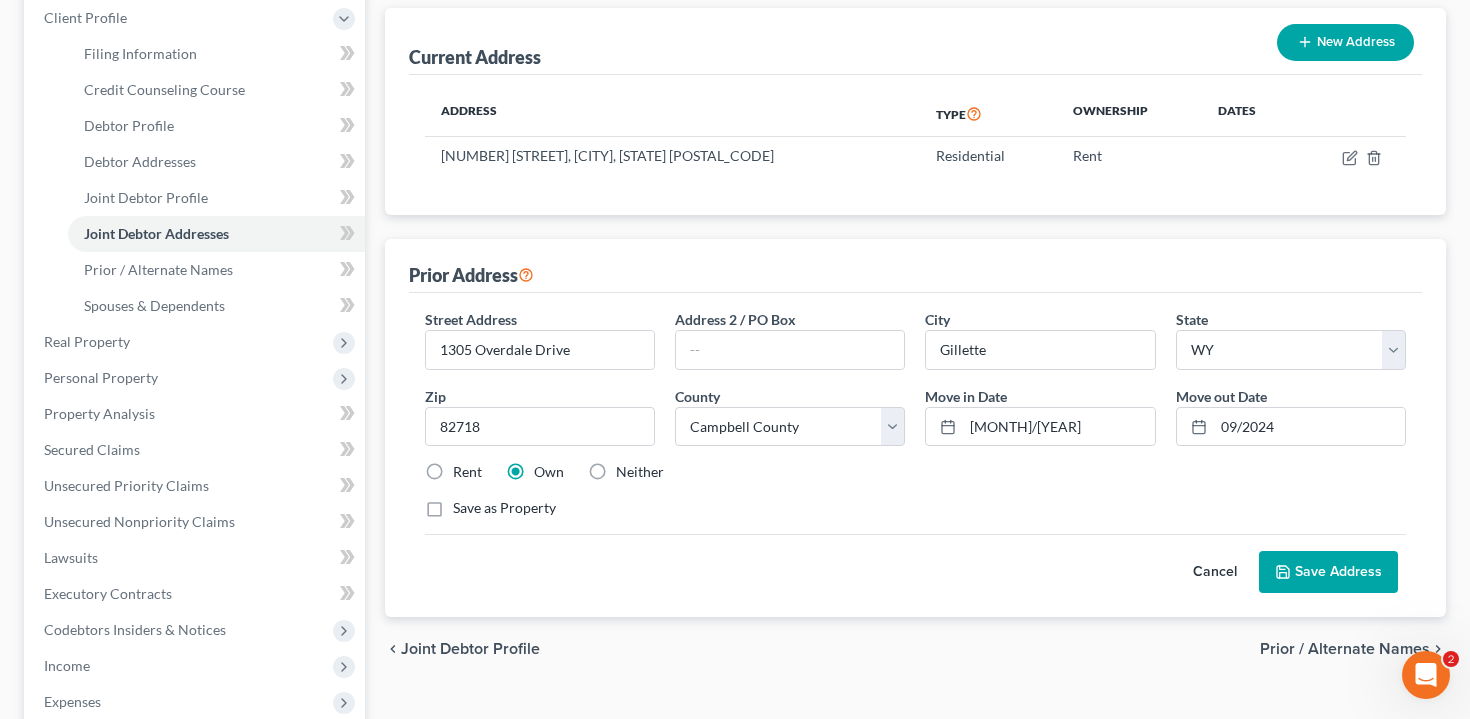 scroll, scrollTop: 279, scrollLeft: 0, axis: vertical 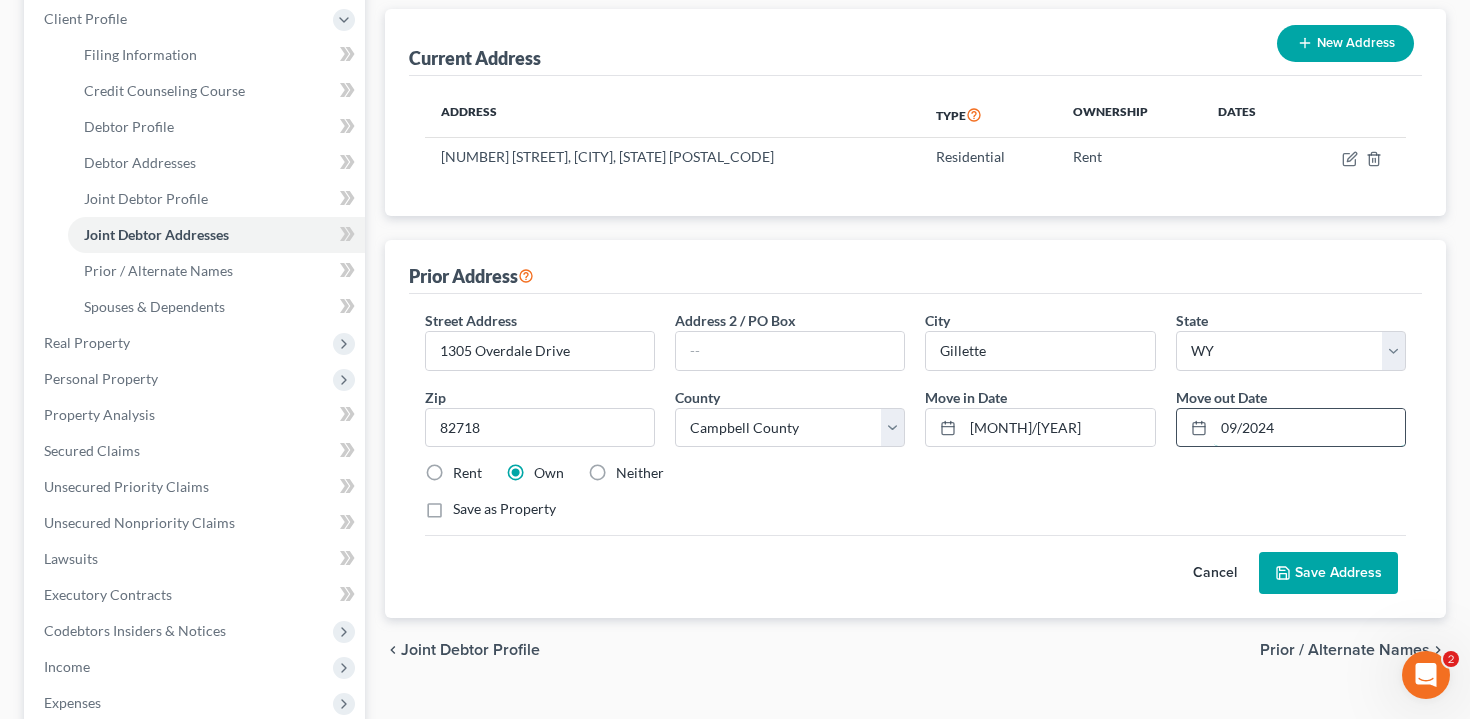 click on "09/2024" at bounding box center (1309, 428) 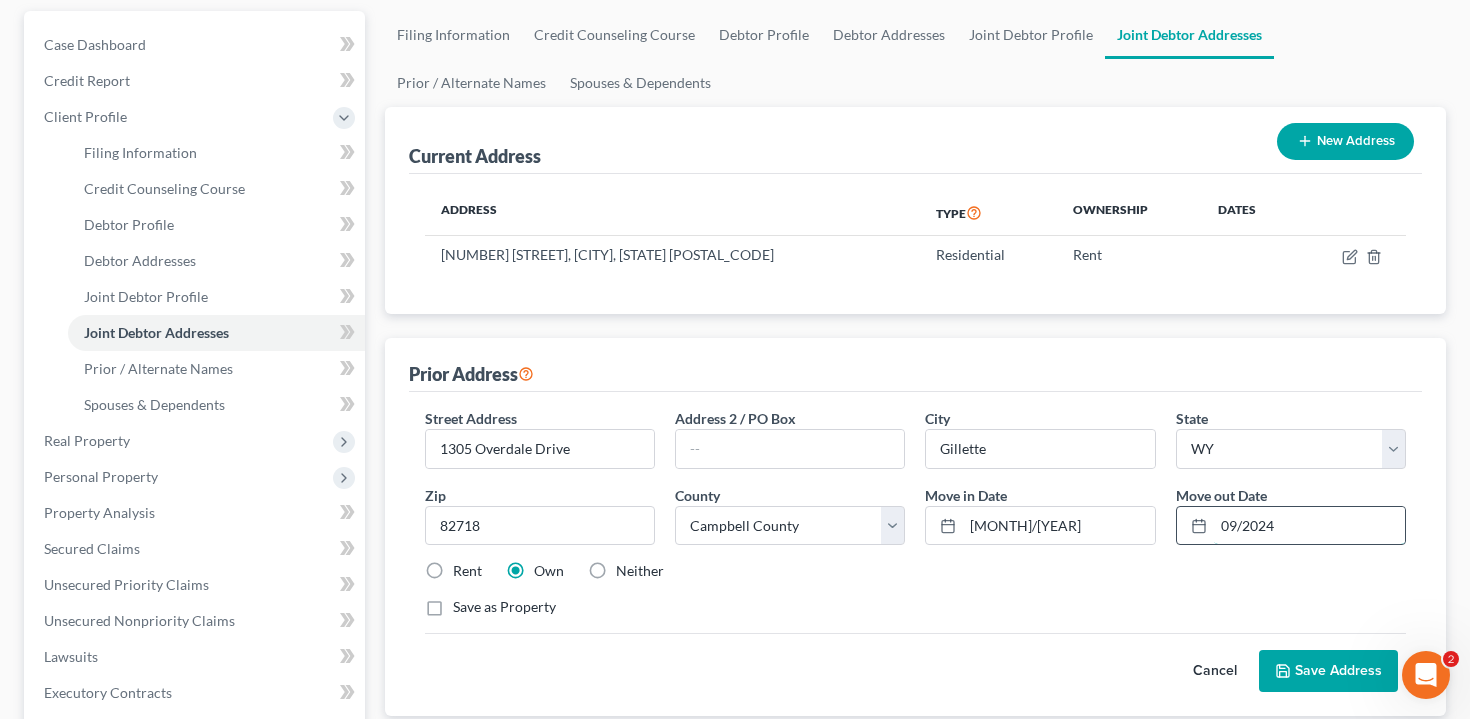 scroll, scrollTop: 183, scrollLeft: 0, axis: vertical 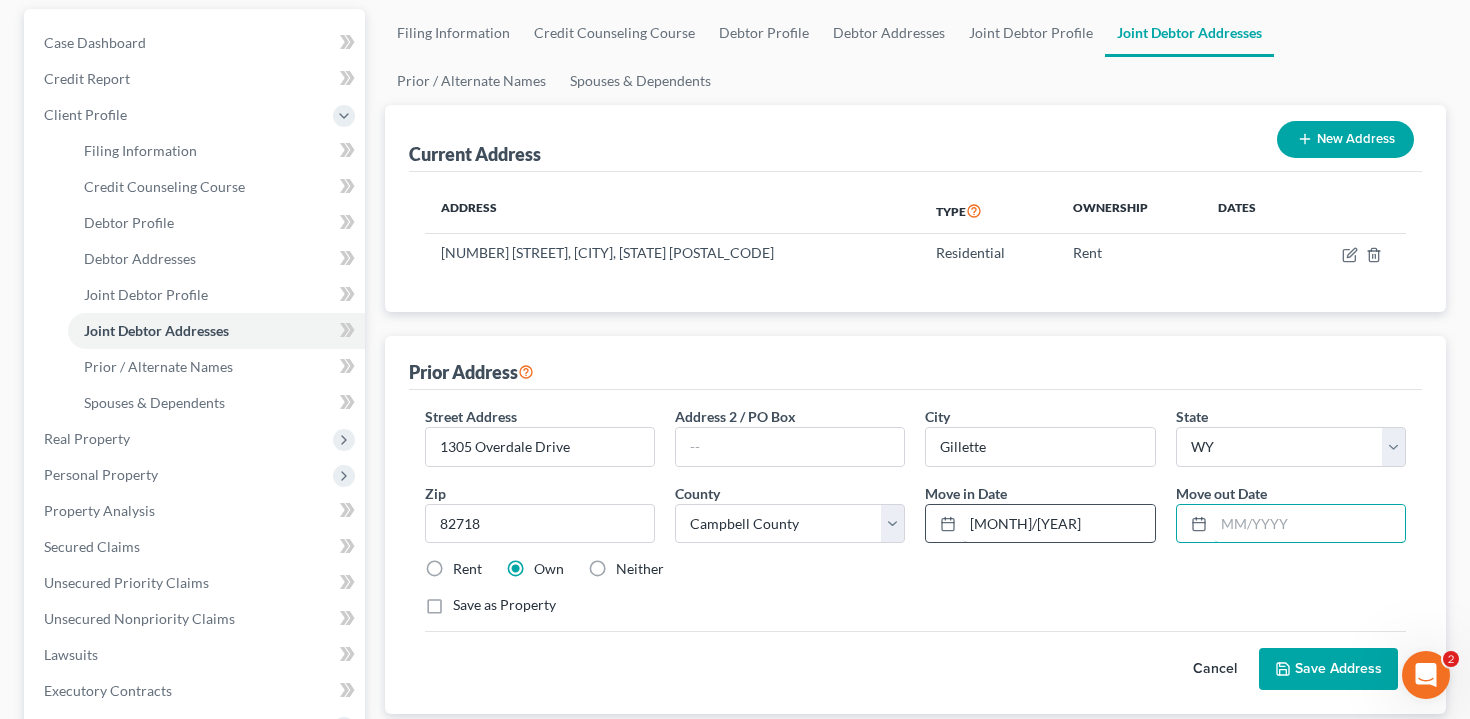 type 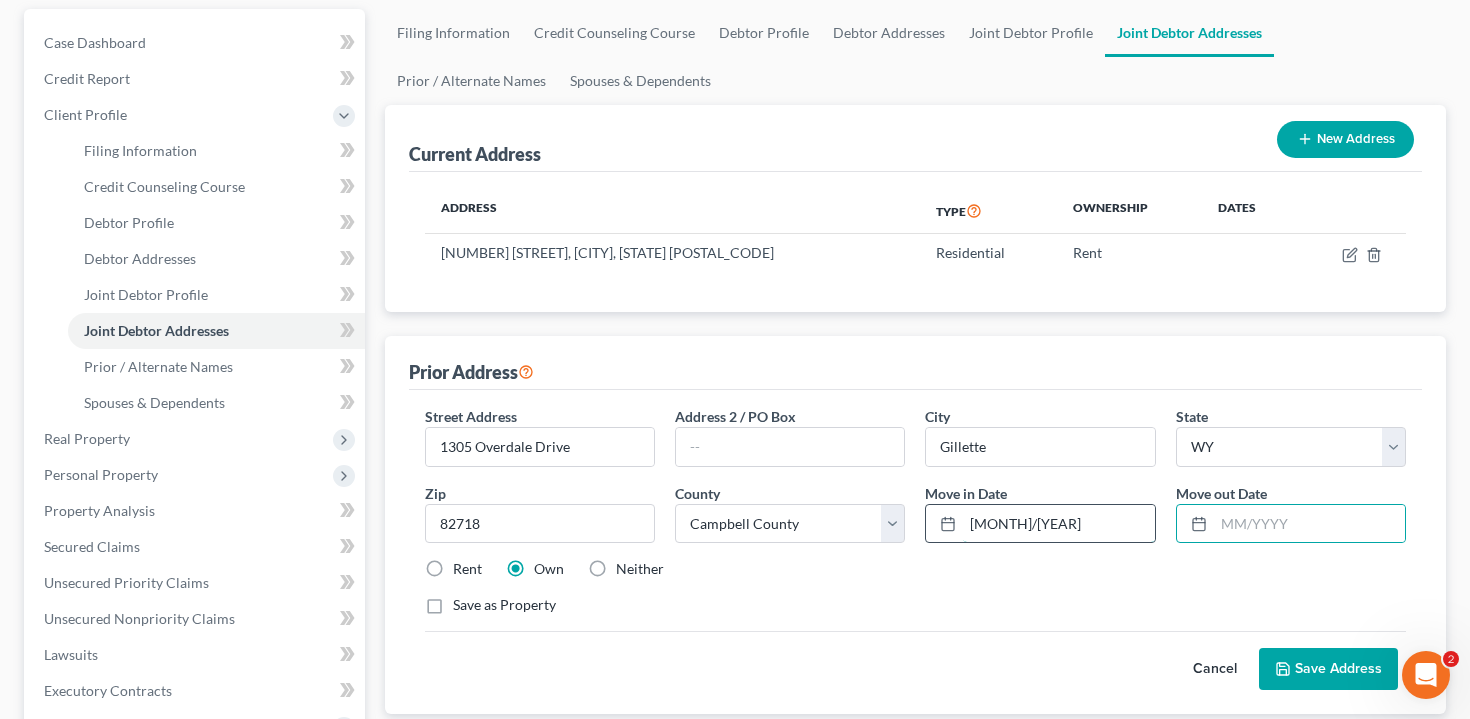 click on "[MONTH]/[YEAR]" at bounding box center [1058, 524] 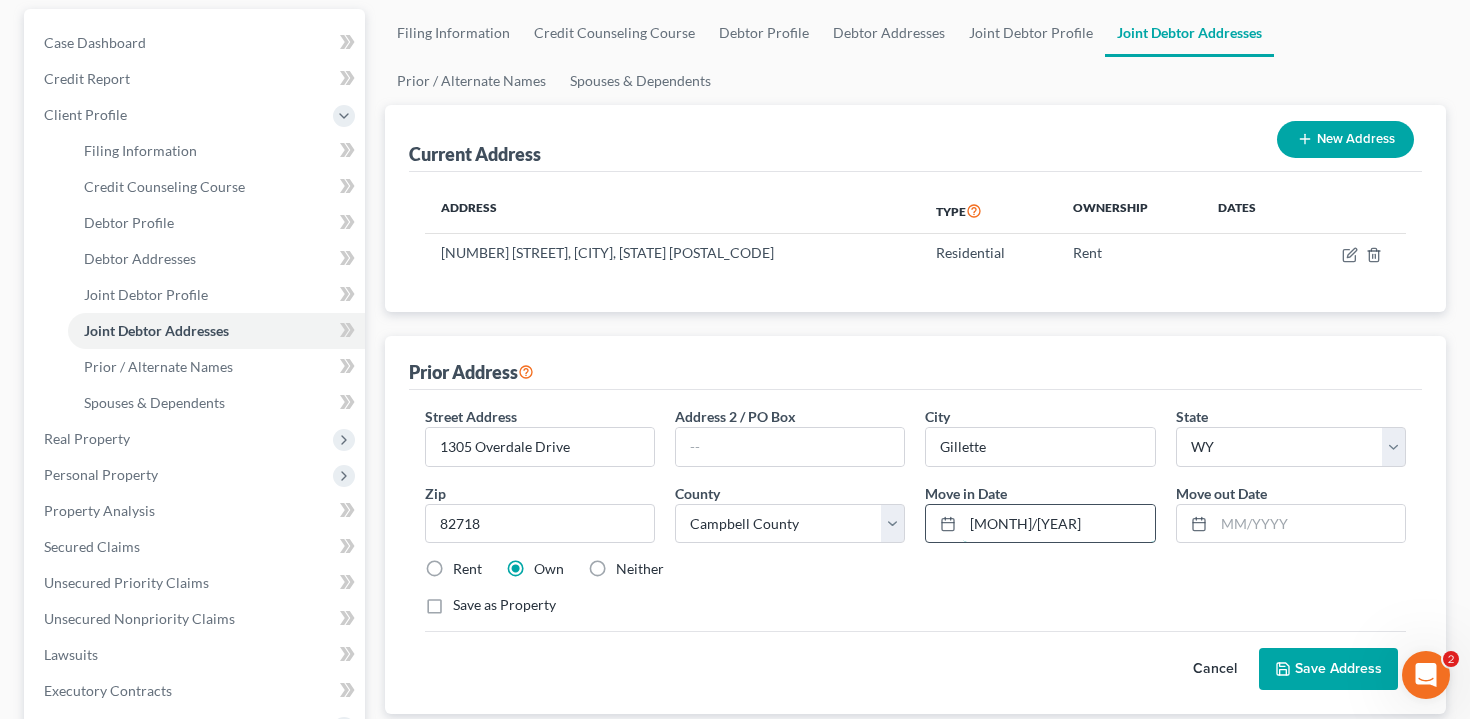 click on "[MONTH]/[YEAR]" at bounding box center [1058, 524] 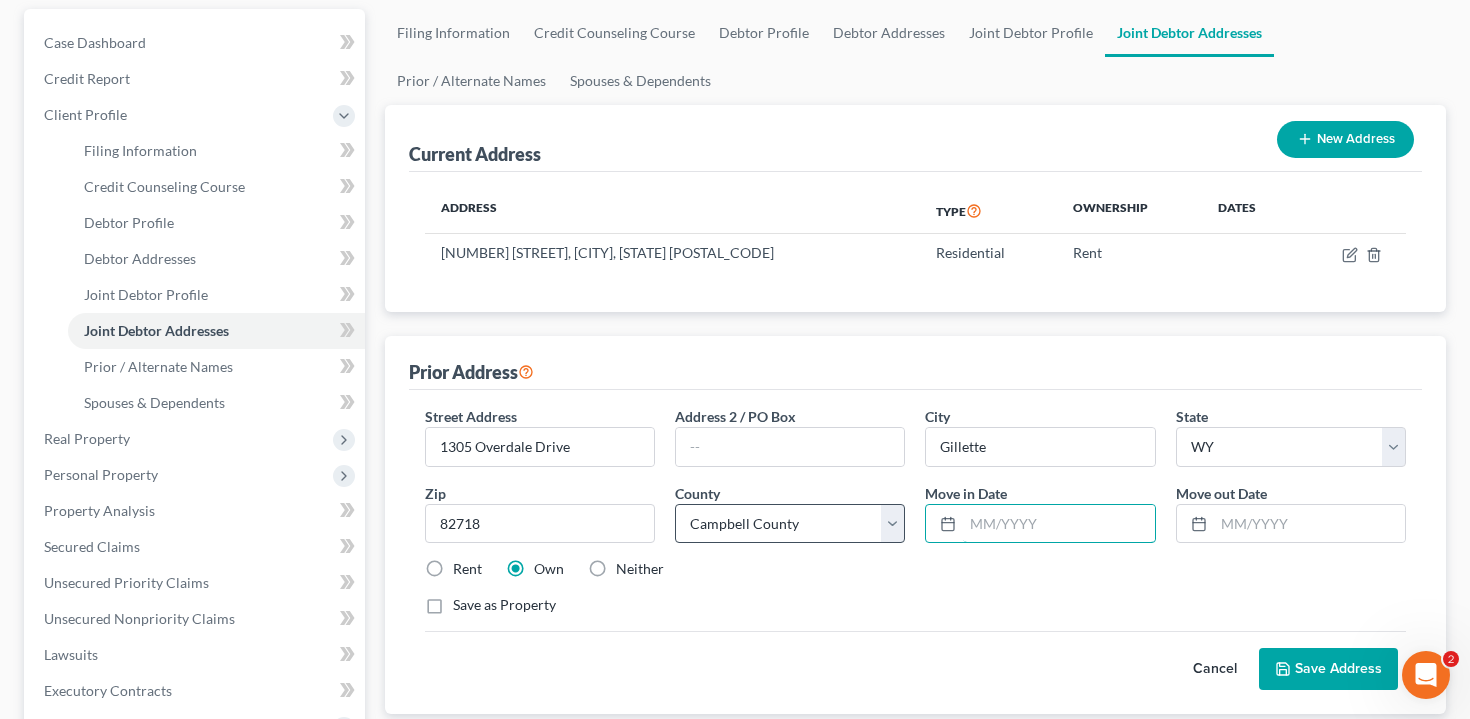 type 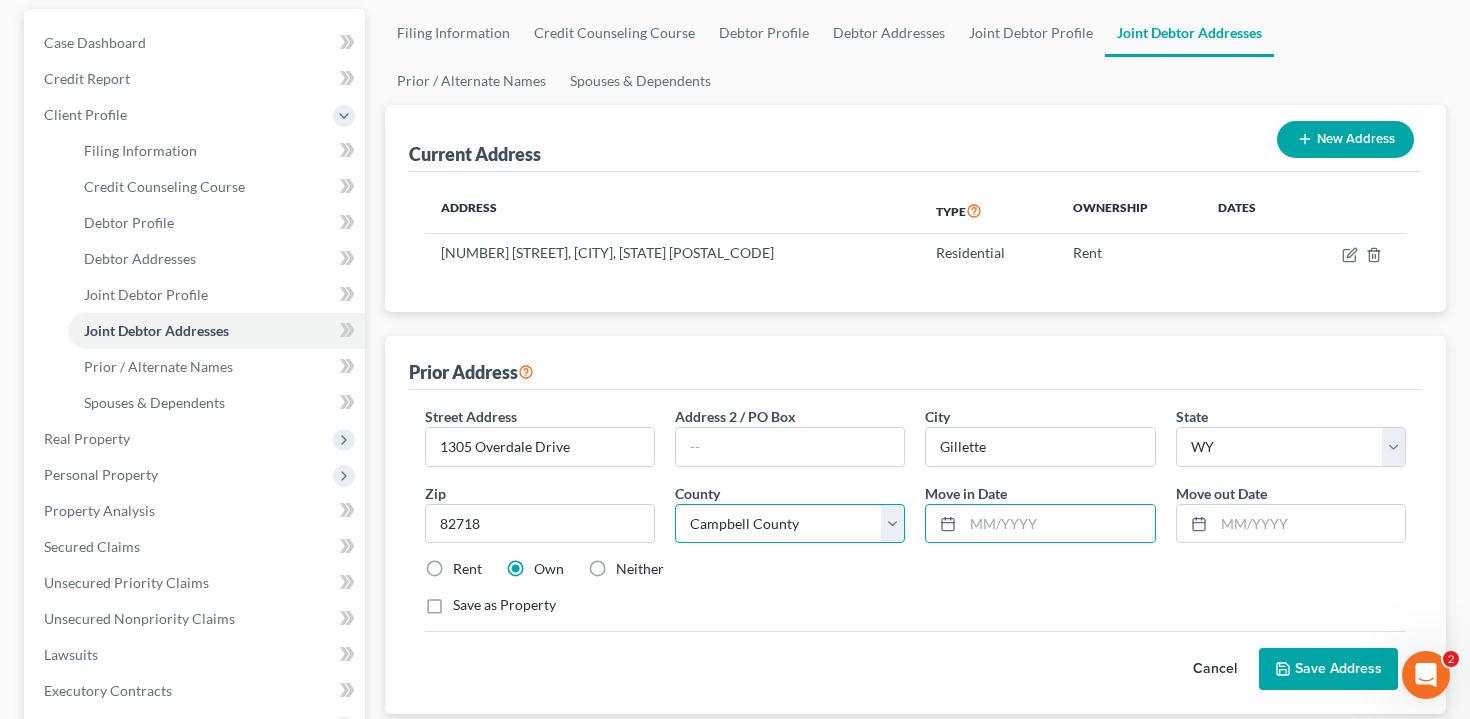 click on "County Albany County Big Horn County Campbell County Carbon County Converse County Crook County Fremont County Goshen County Hot Springs County Johnson County Laramie County Lincoln County Natrona County Niobrara County Park County Platte County Sheridan County Sublette County Sweetwater County Teton County Uinta County Washakie County Weston County" at bounding box center (790, 524) 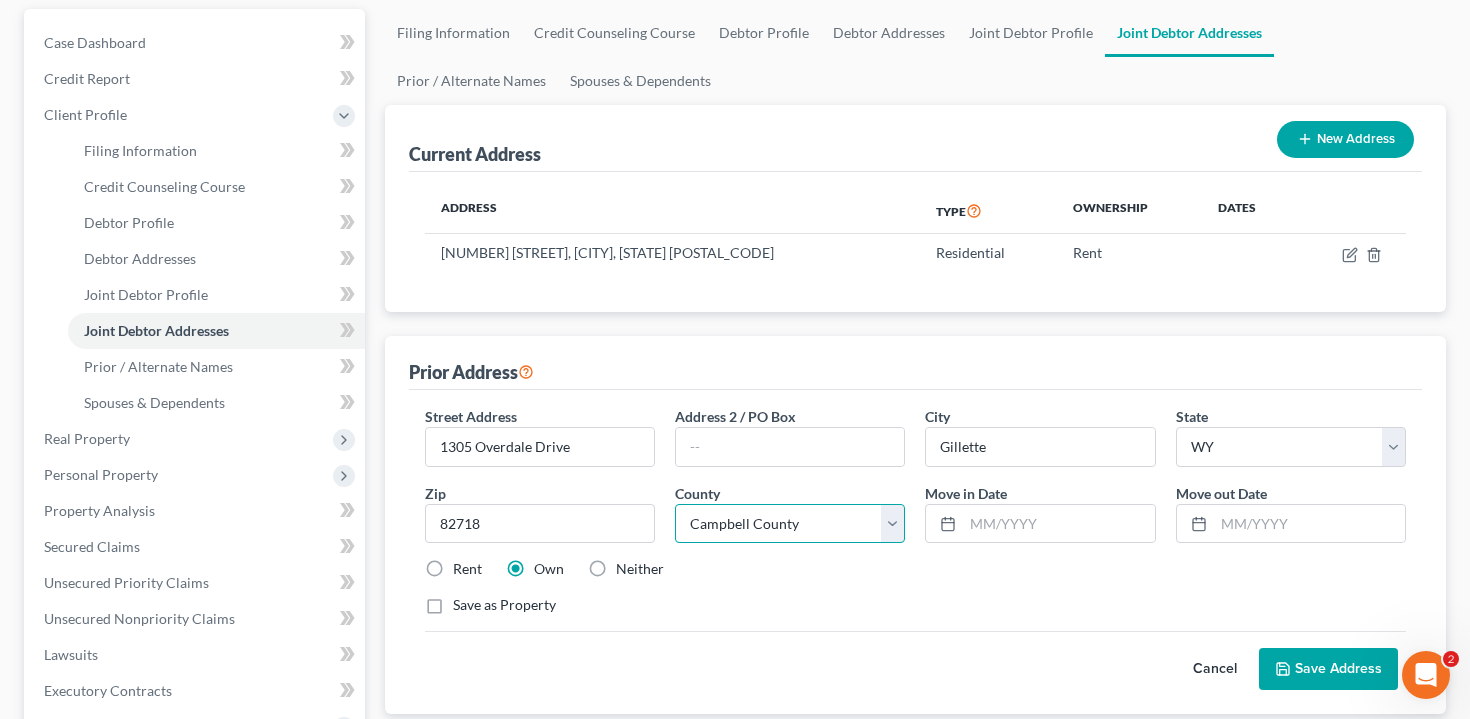 select 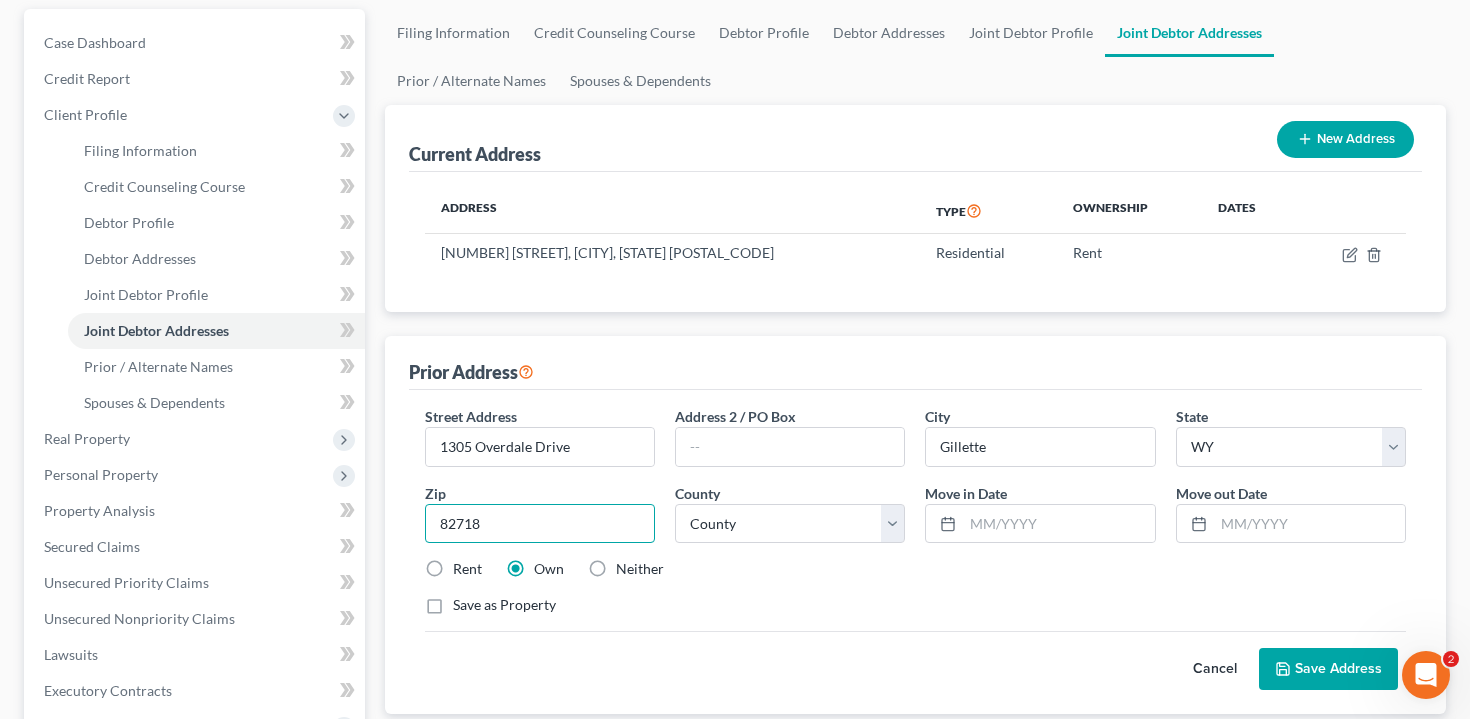 click on "82718" at bounding box center (540, 524) 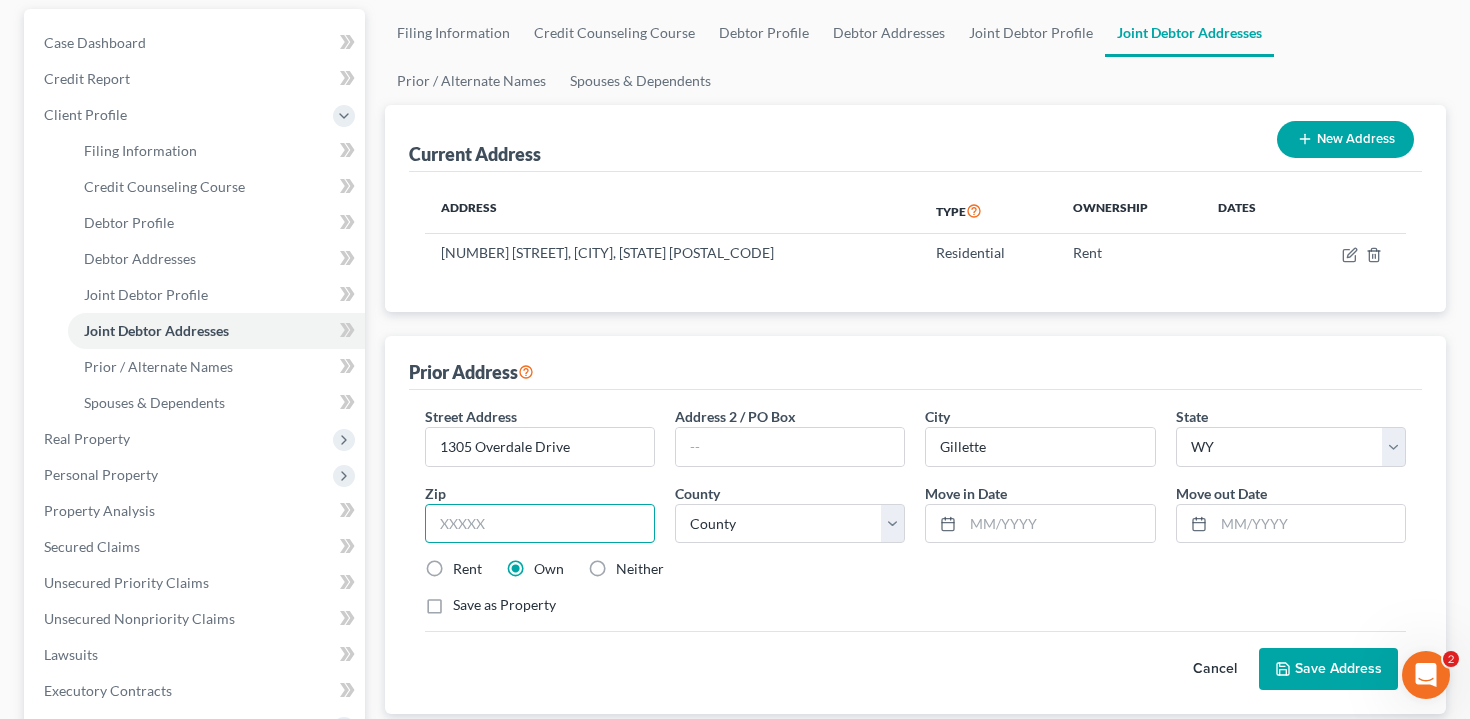type 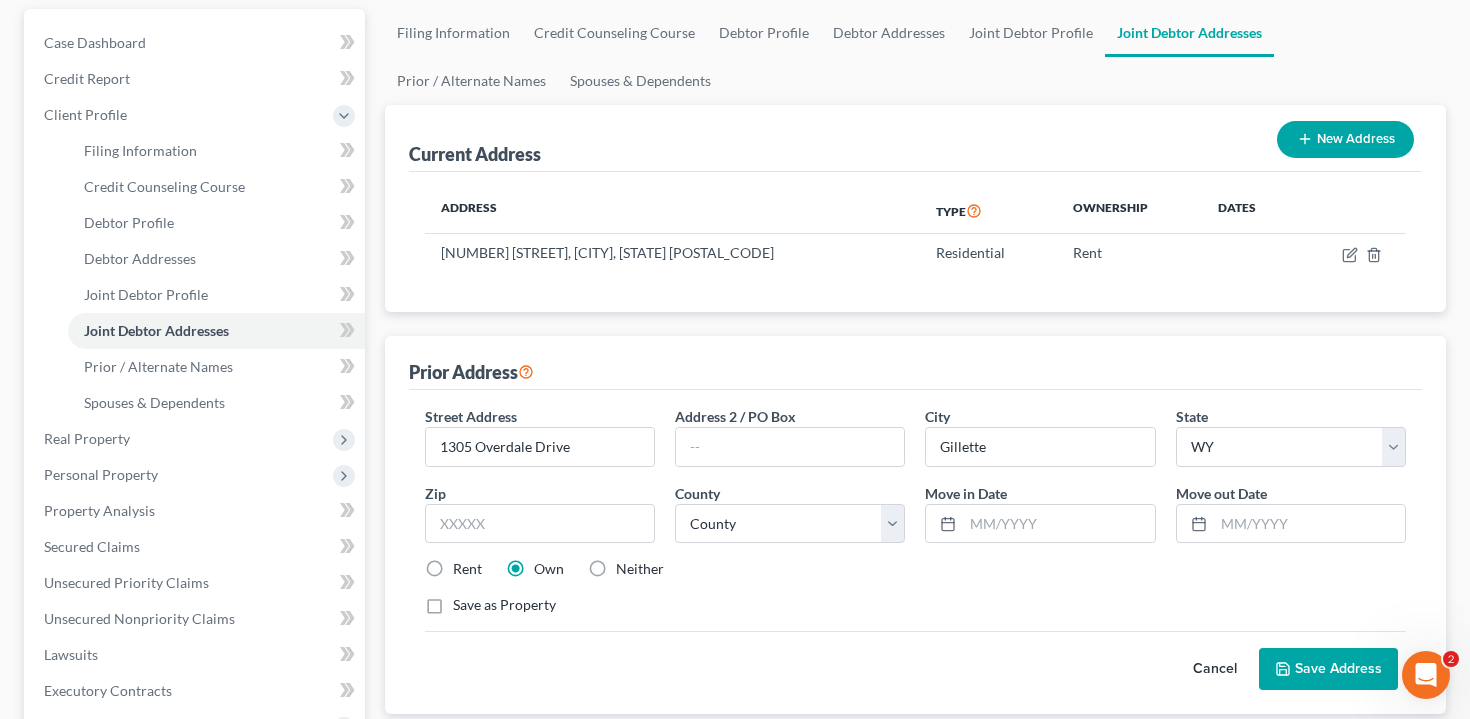 click on "Neither" at bounding box center (640, 569) 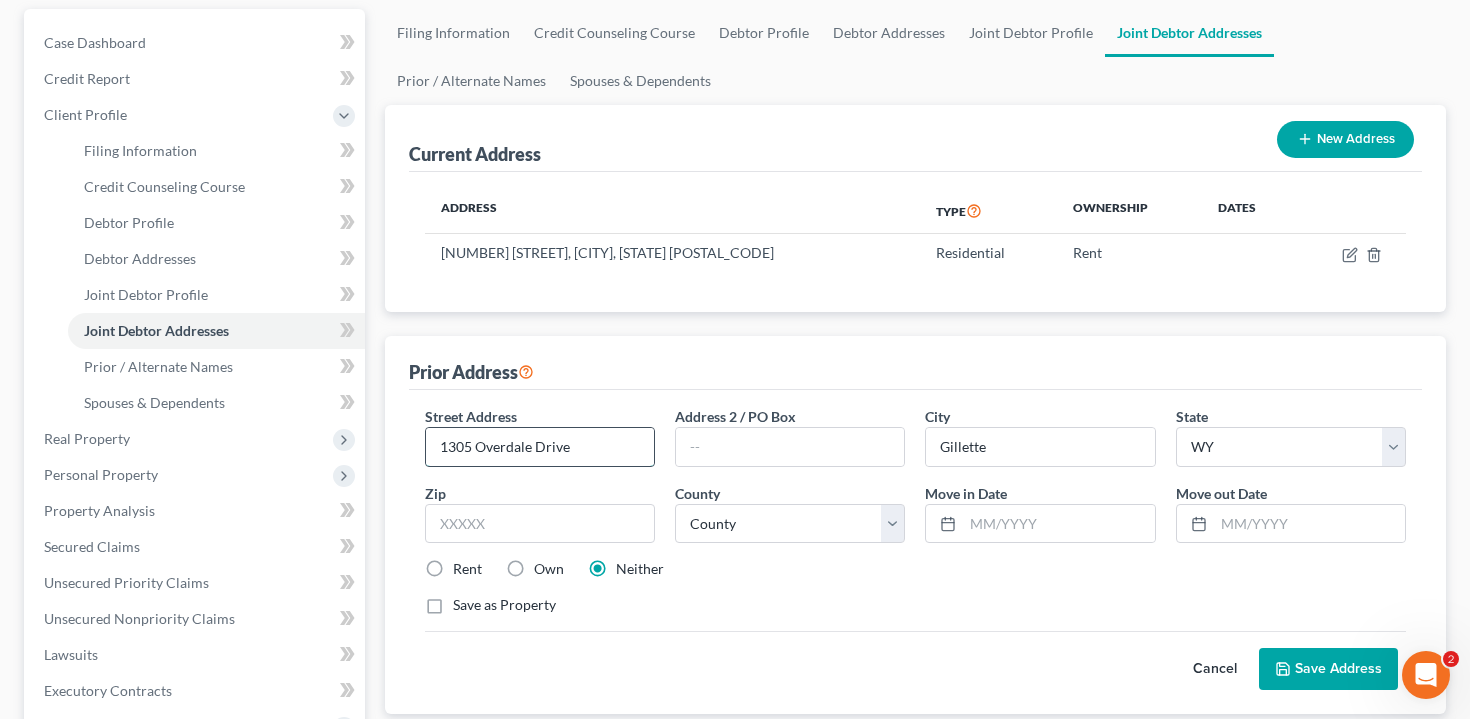 click on "1305 Overdale Drive" at bounding box center [540, 447] 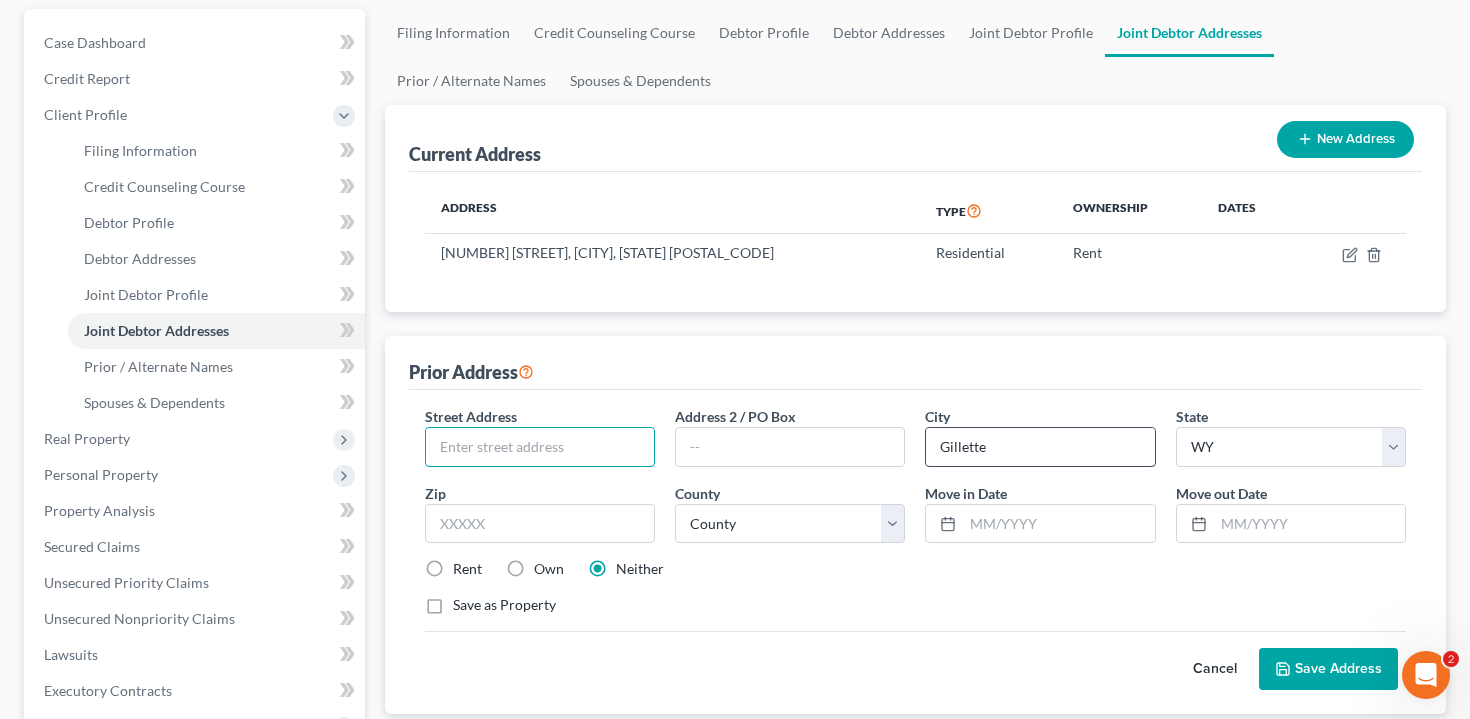 type 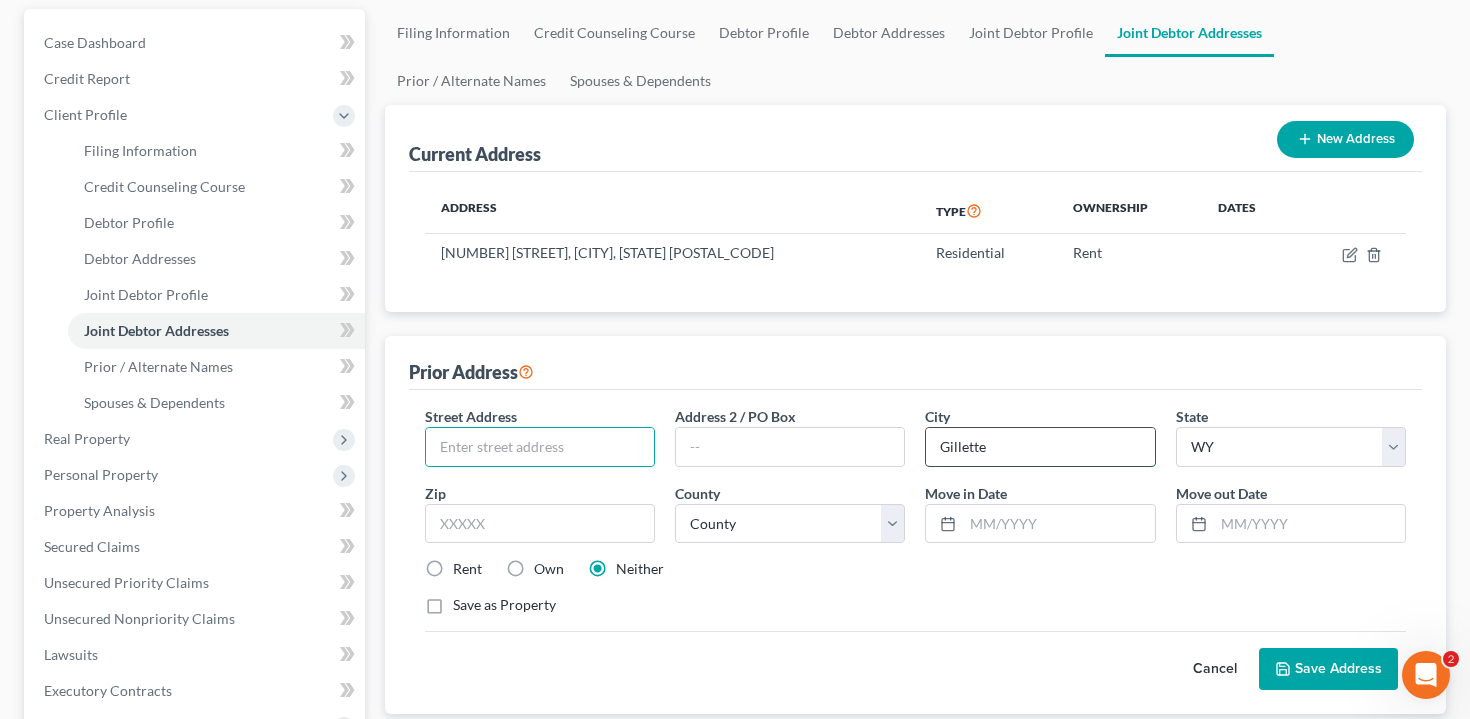 click on "Gillette" at bounding box center (1040, 447) 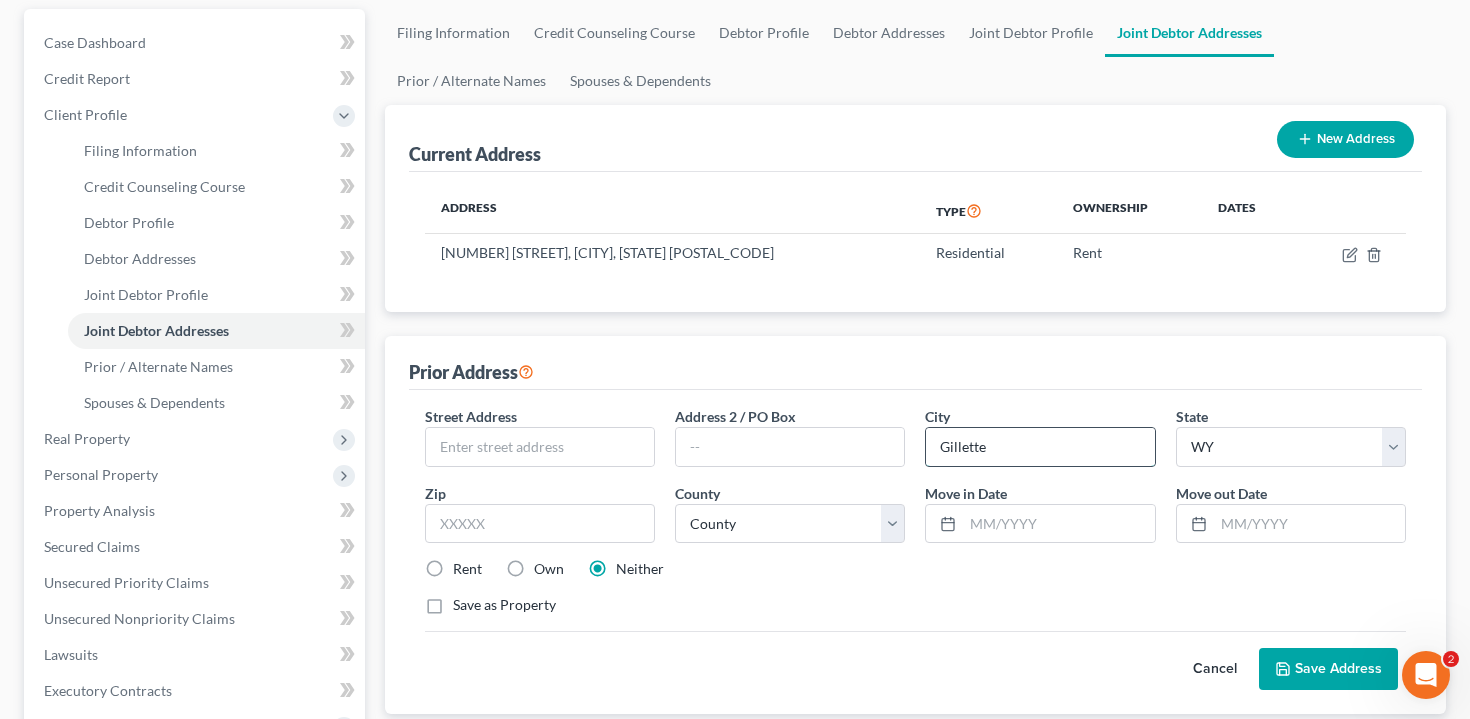 click on "Gillette" at bounding box center [1040, 447] 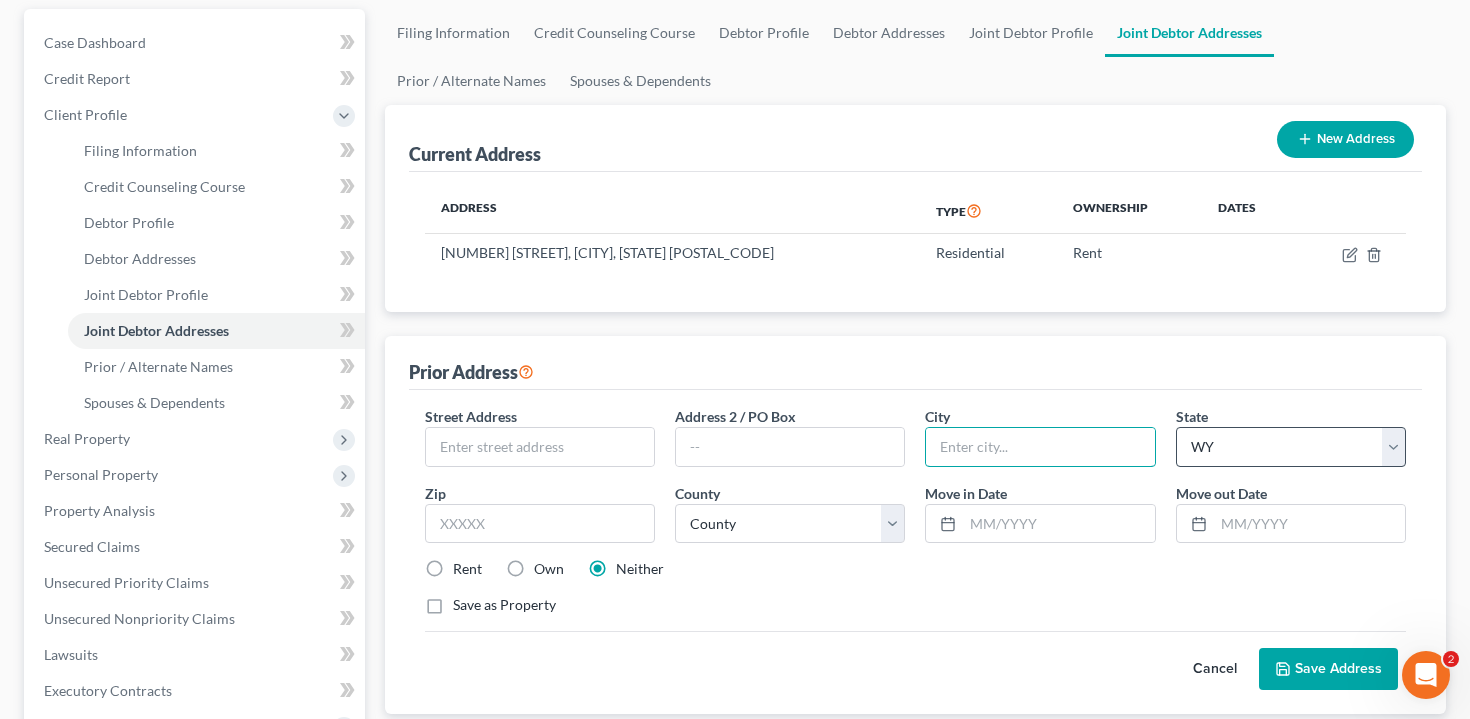 type 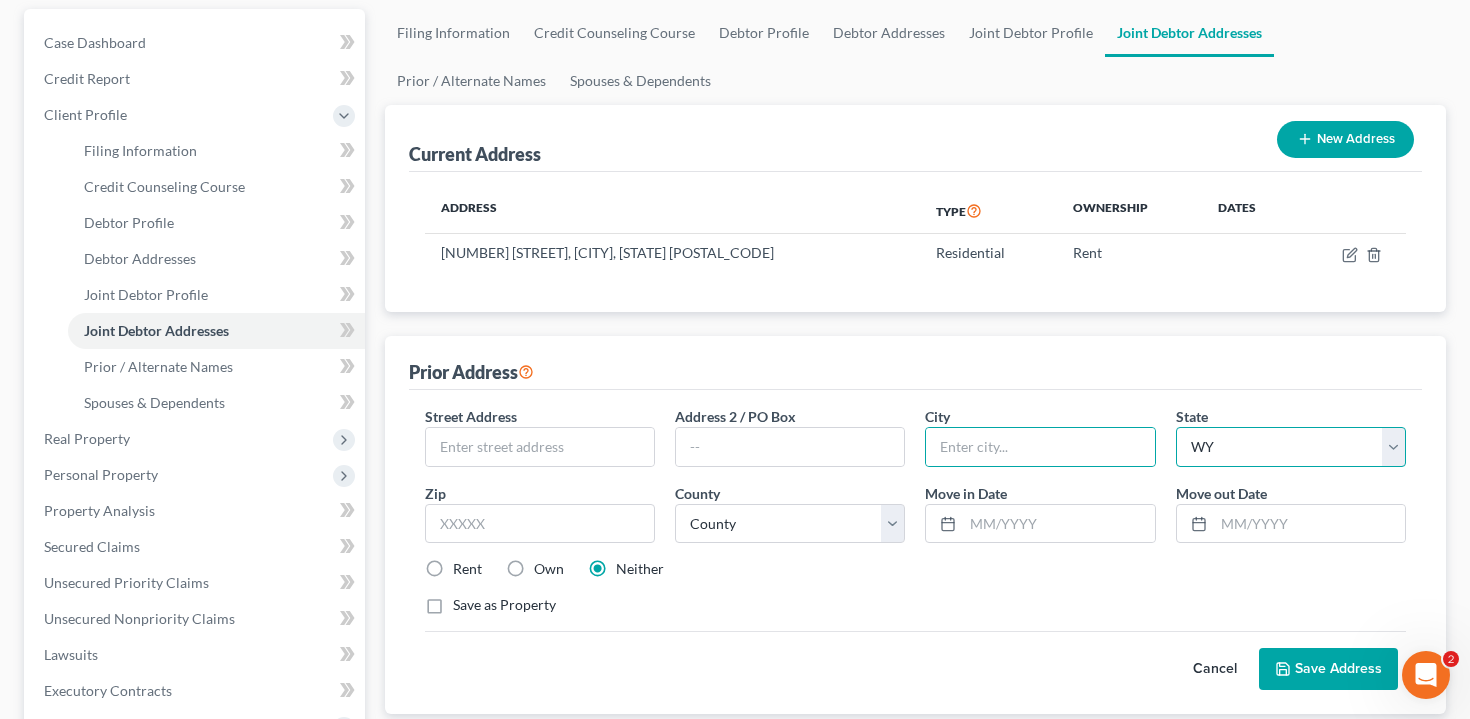 click on "State AL AK AR AZ CA CO CT DE DC FL GA GU HI ID IL IN IA KS KY LA ME MD MA MI MN MS MO MT NC ND NE NV NH NJ NM NY OH OK OR PA PR RI SC SD TN TX UT VI VA VT WA WV WI WY" at bounding box center [1291, 447] 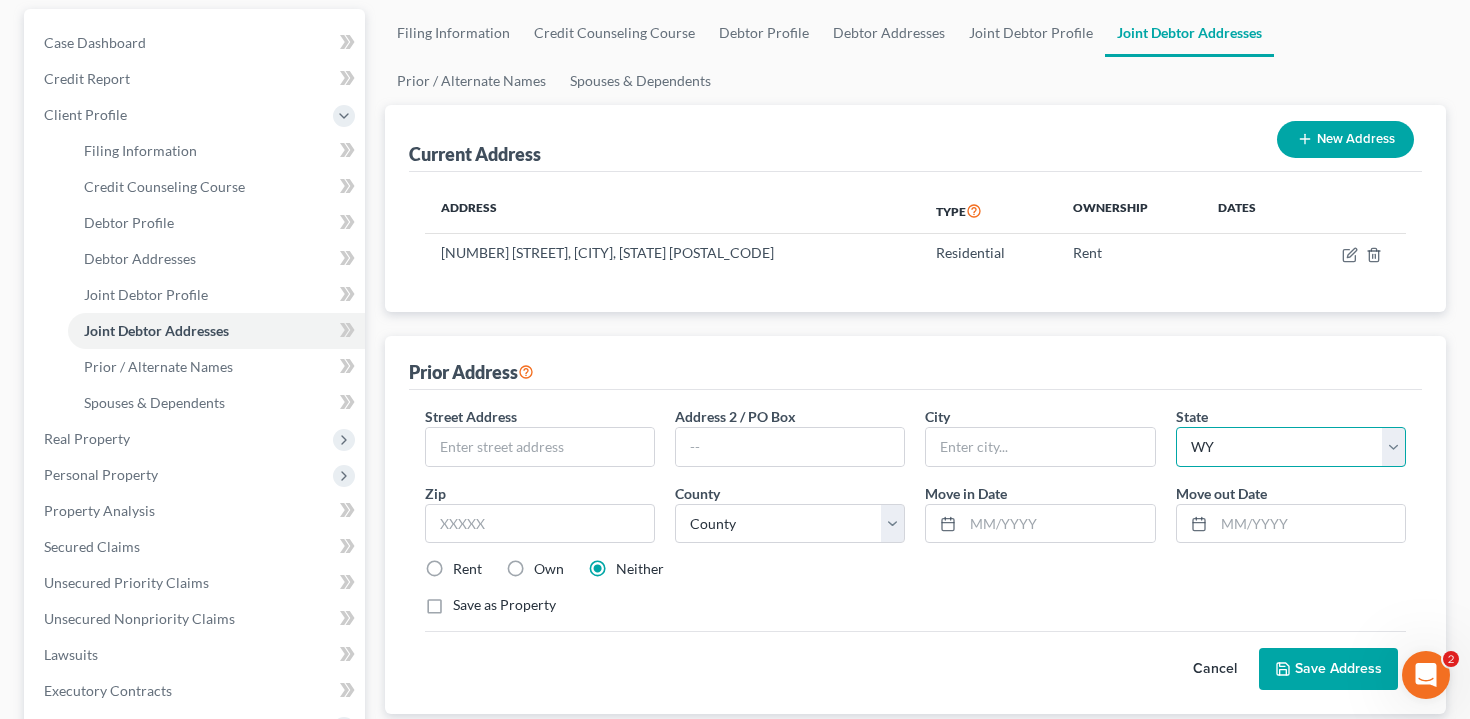 select 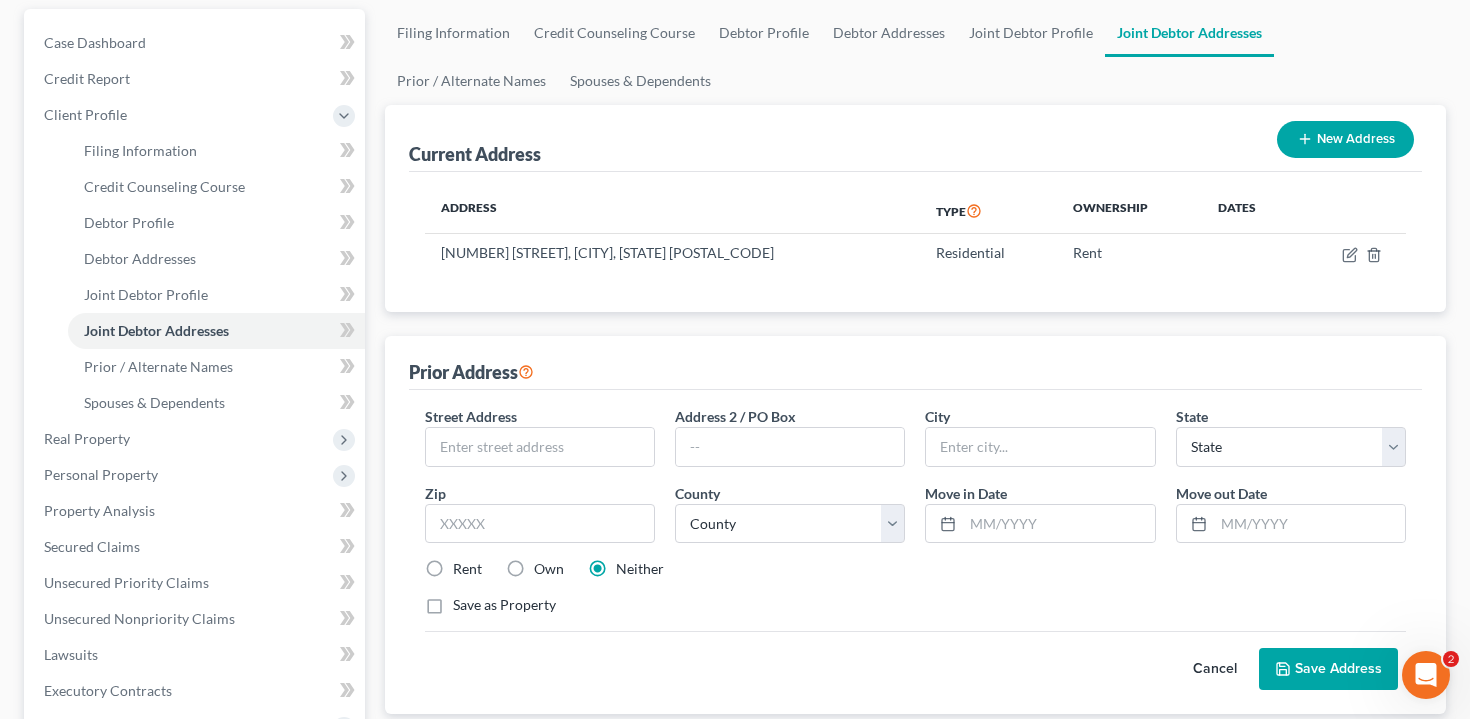 click on "Street Address
*
Address 2 / PO Box
City
*
State
*
State AL AK AR AZ CA CO CT DE DC FL GA GU HI ID IL IN IA KS KY LA ME MD MA MI MN MS MO MT NC ND NE NV NH NJ NM NY OH OK OR PA PR RI SC SD TN TX UT VI VA VT WA WV WI WY
Zip
*
County
*
County Albany County Big Horn County Campbell County Carbon County Converse County Crook County Fremont County Goshen County Hot Springs County Johnson County Laramie County Lincoln County Natrona County Niobrara County Park County Platte County Sheridan County Sublette County Sweetwater County Teton County Uinta County Washakie County Weston County
Move in Date
*
Move out Date
*
Rent Own Neither Save as Property" at bounding box center [916, 519] 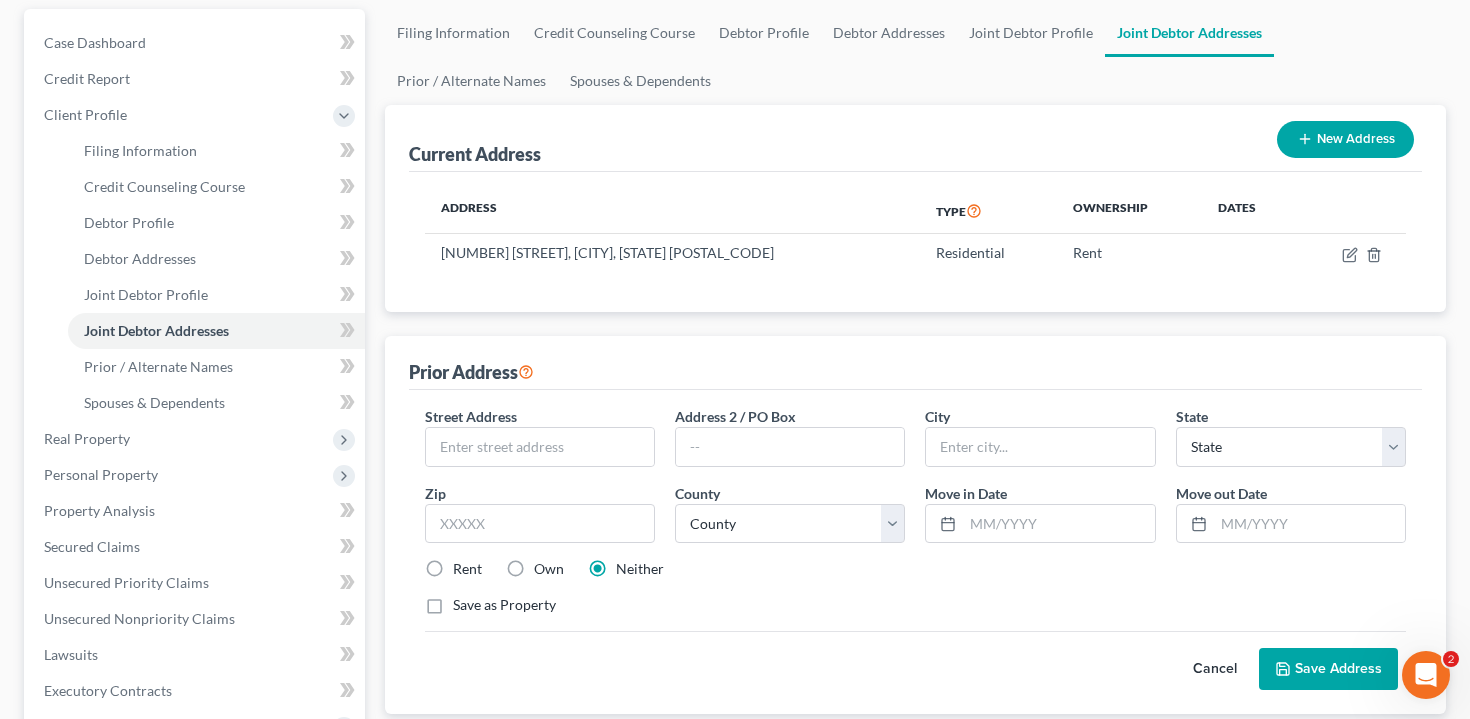 click on "Save Address" at bounding box center (1328, 669) 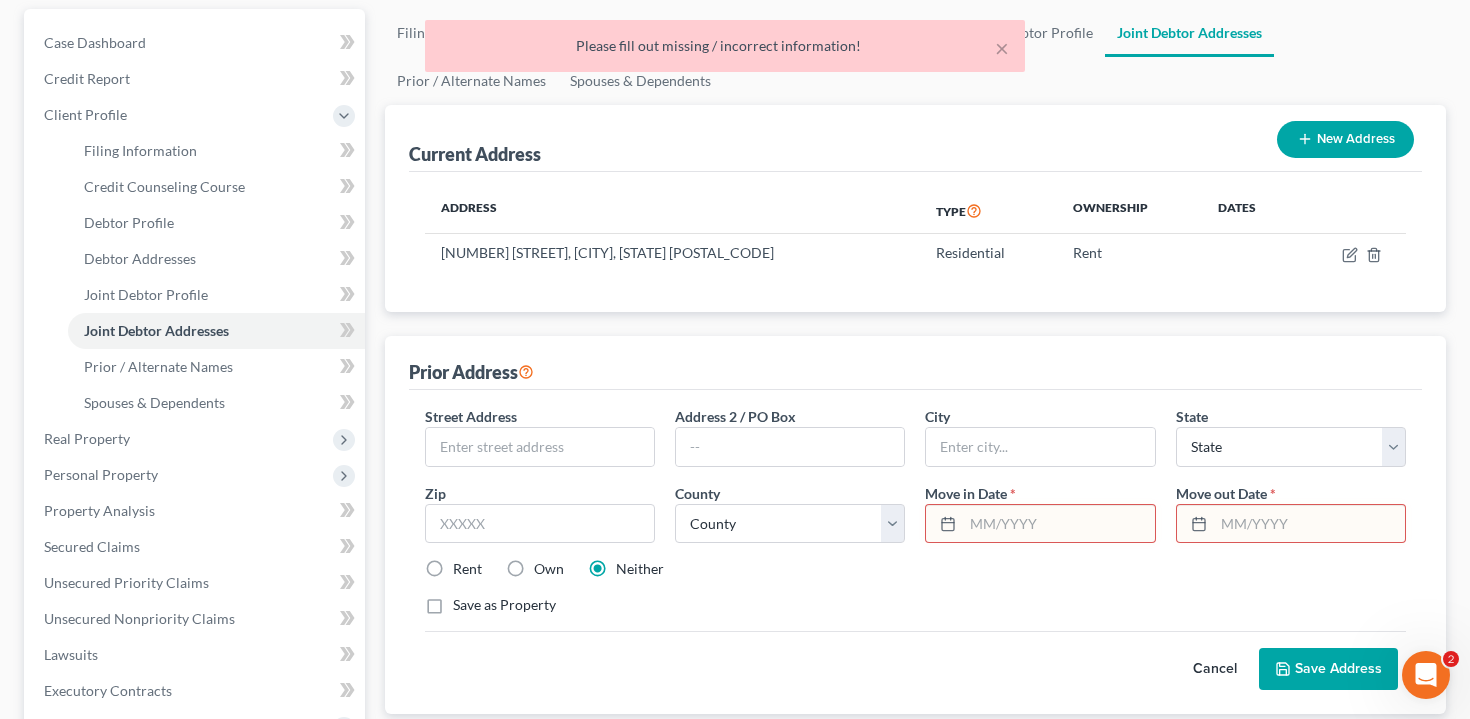 click on "Save as Property" at bounding box center (916, 605) 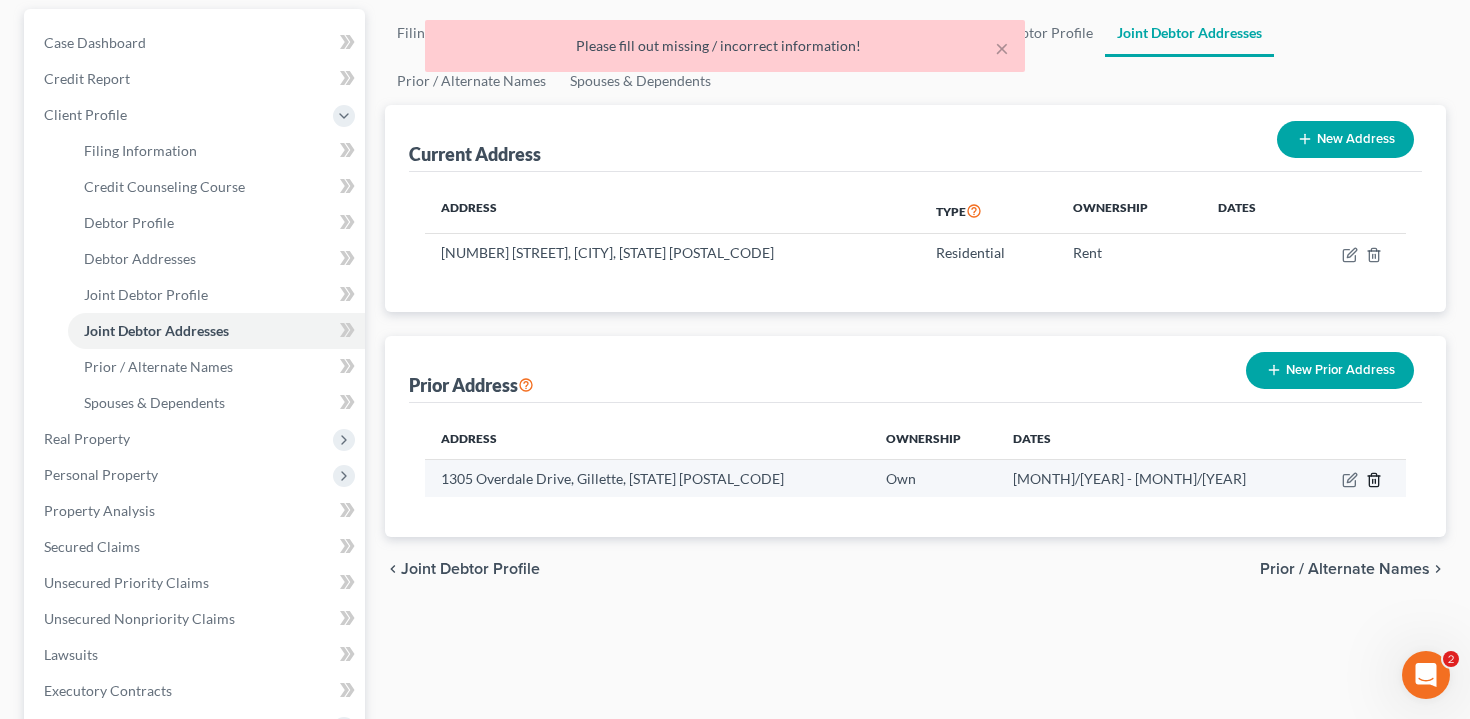 click 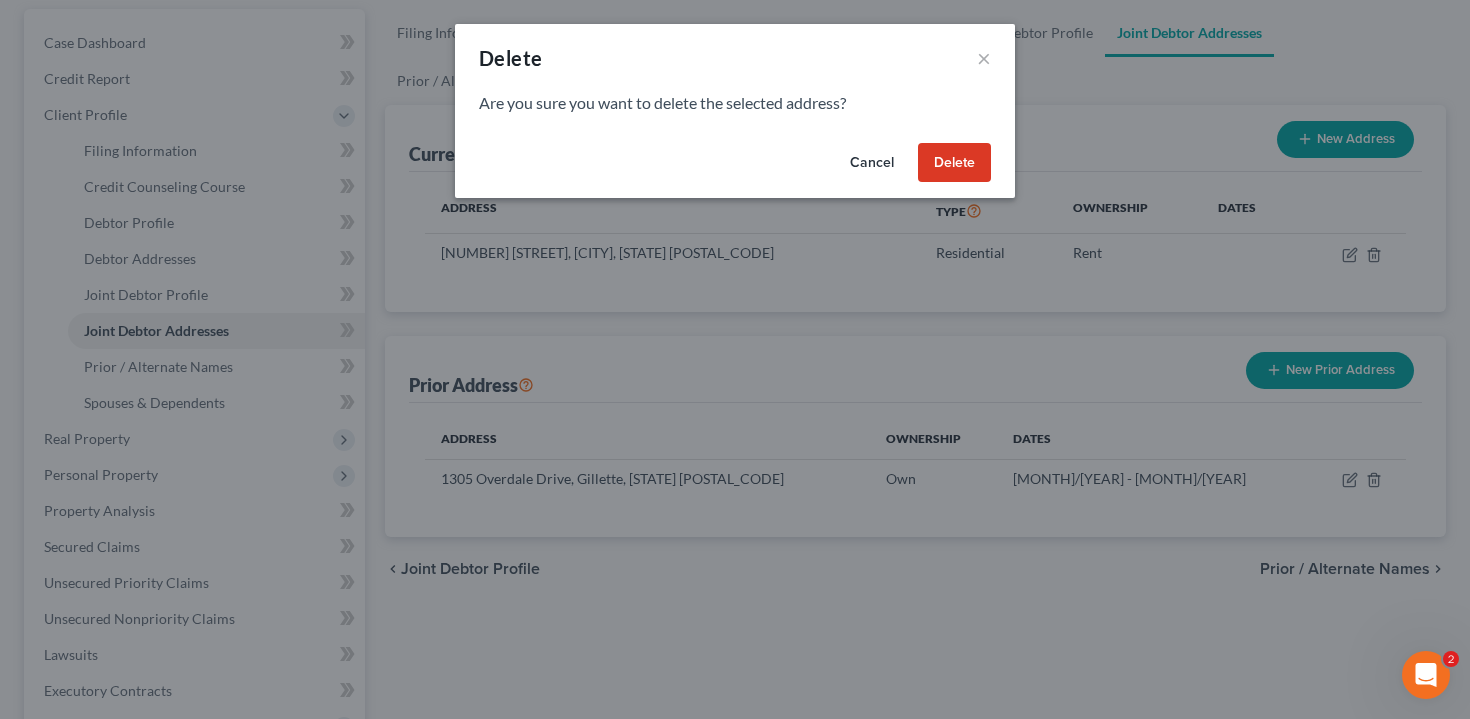 click on "Delete" at bounding box center (954, 163) 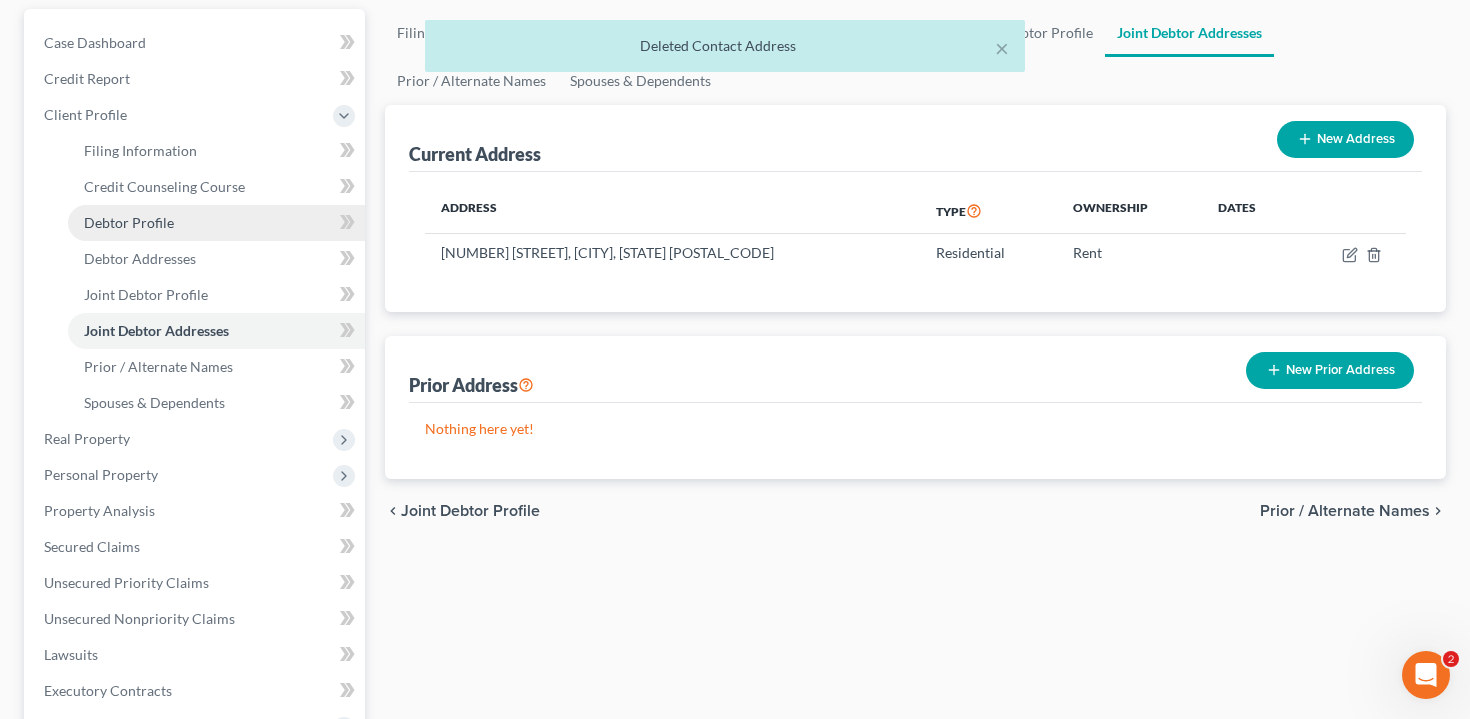 click on "Debtor Profile" at bounding box center [216, 223] 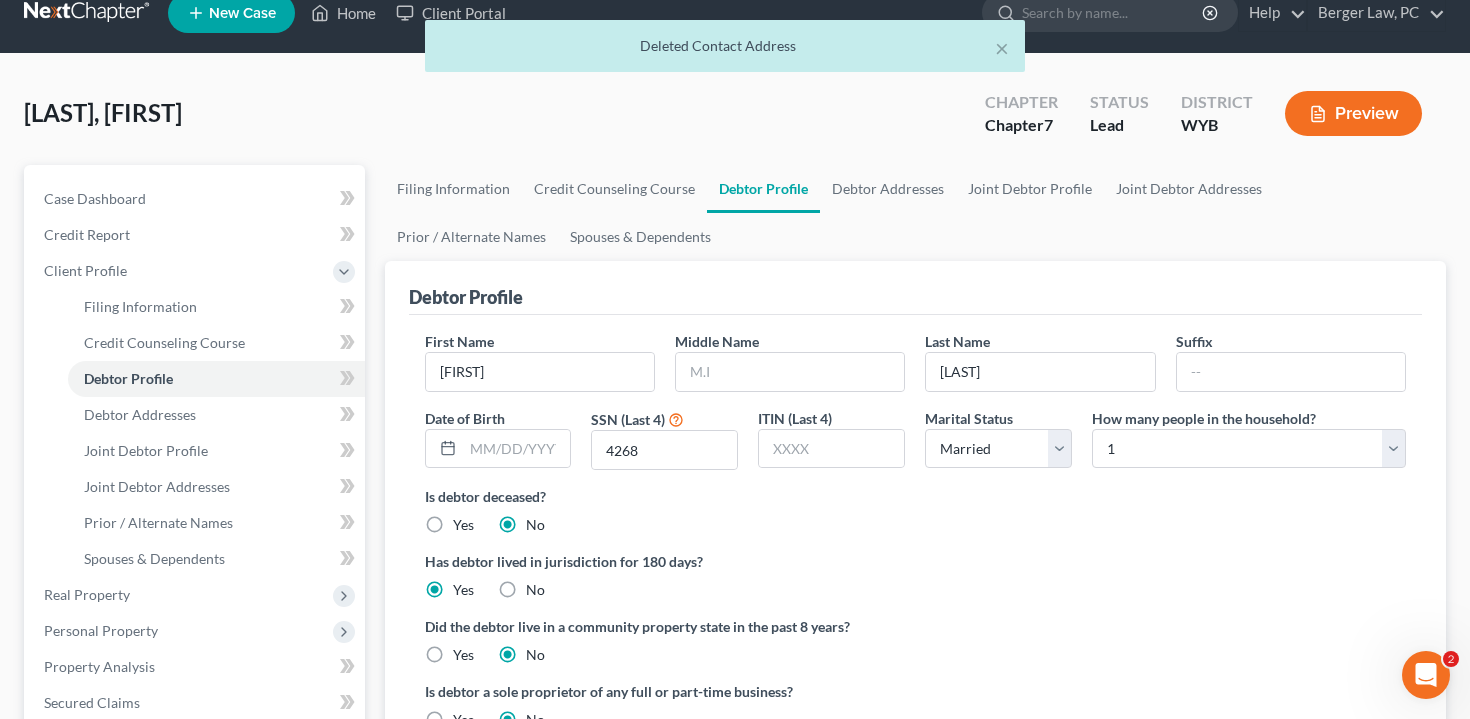 scroll, scrollTop: 0, scrollLeft: 0, axis: both 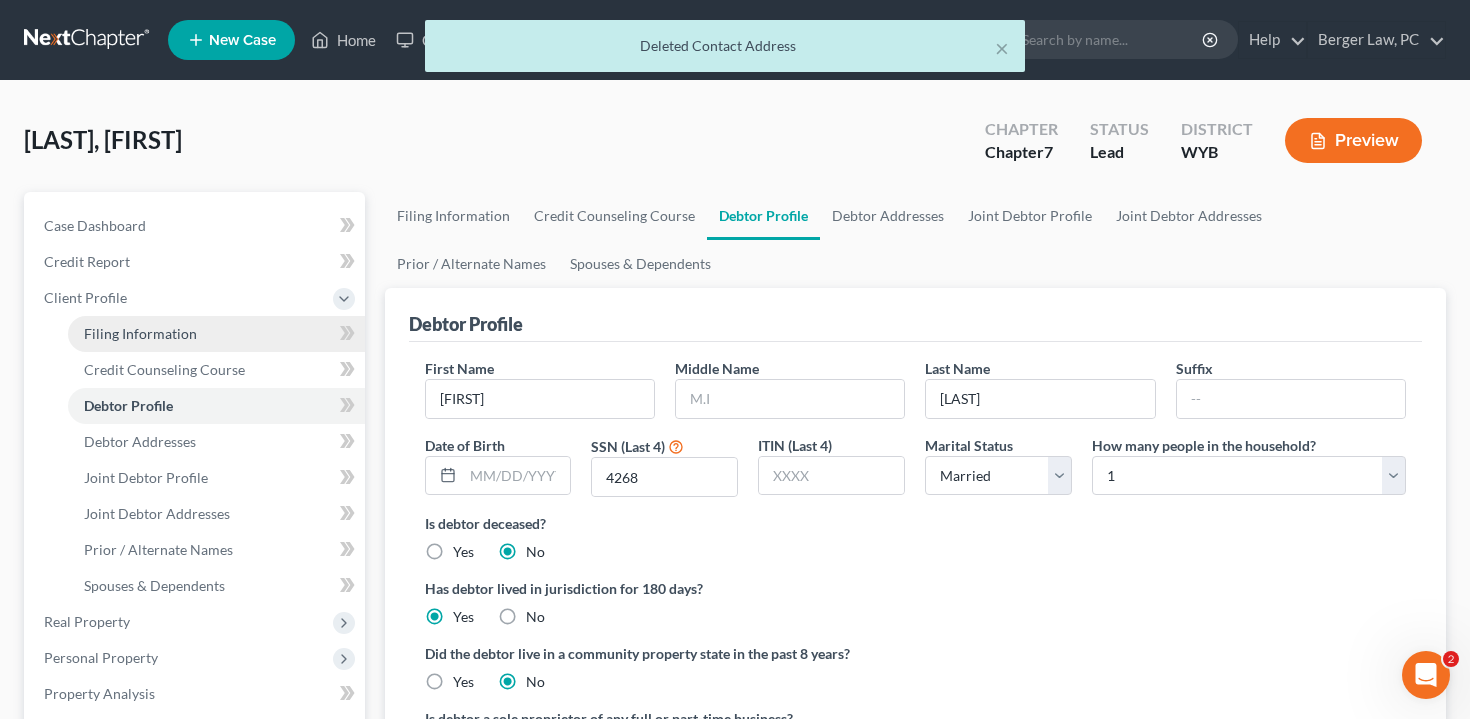 click on "Filing Information" at bounding box center (216, 334) 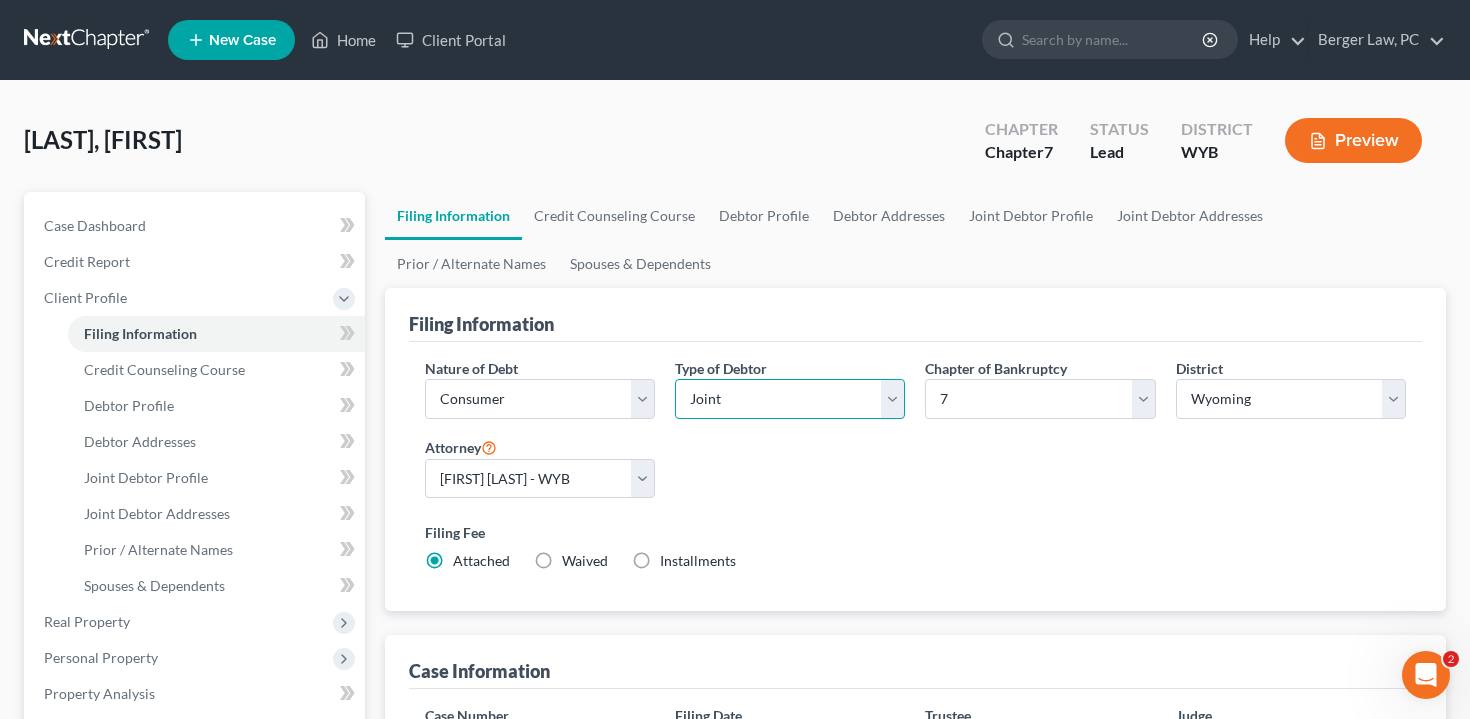 click on "Select Individual Joint" at bounding box center [790, 399] 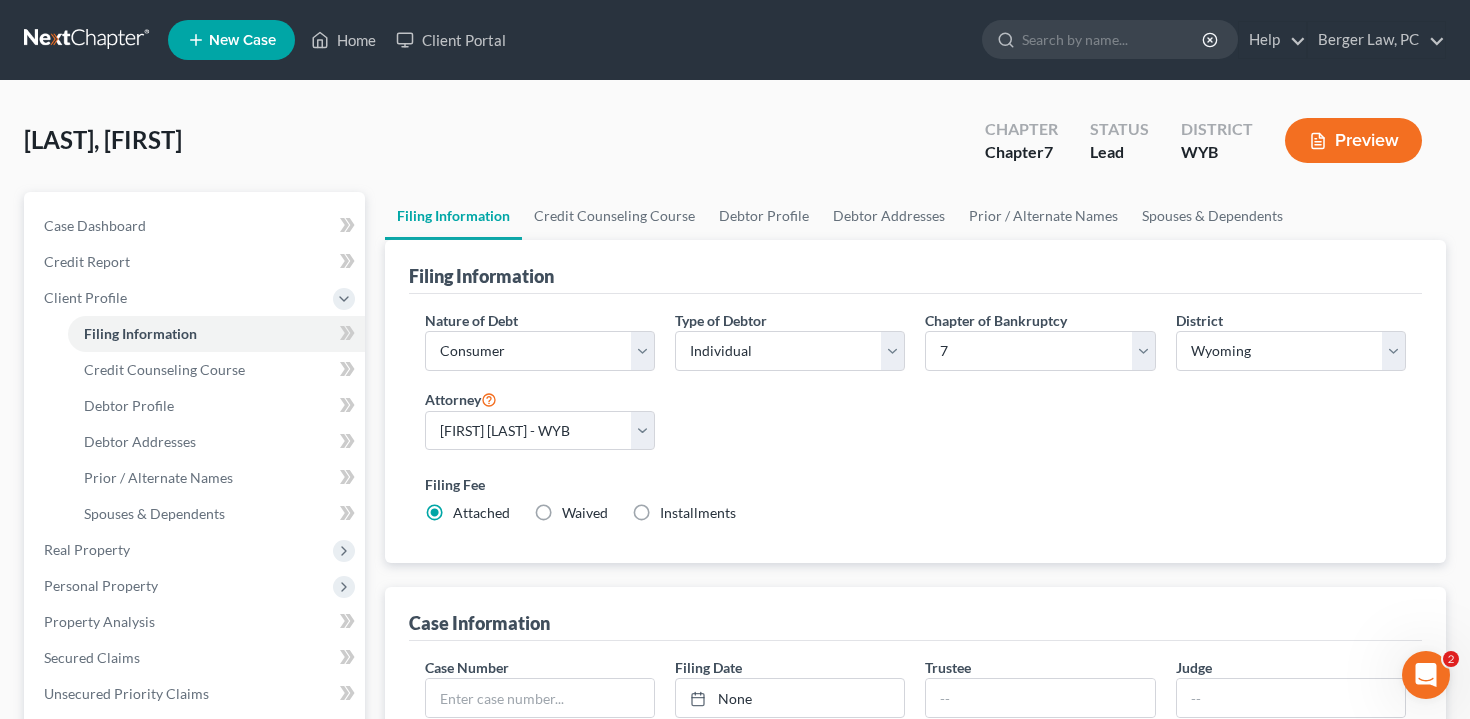 click on "Filing Fee" at bounding box center (916, 484) 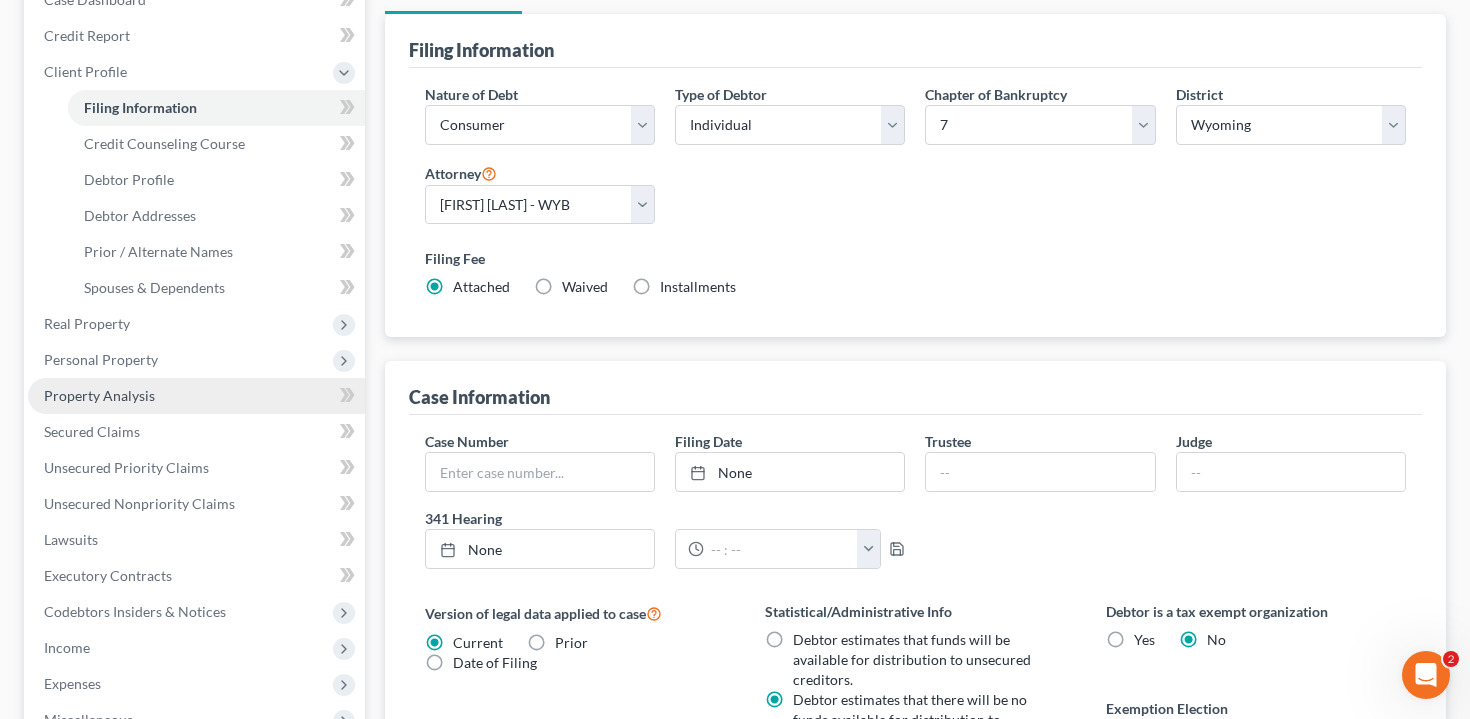 scroll, scrollTop: 658, scrollLeft: 0, axis: vertical 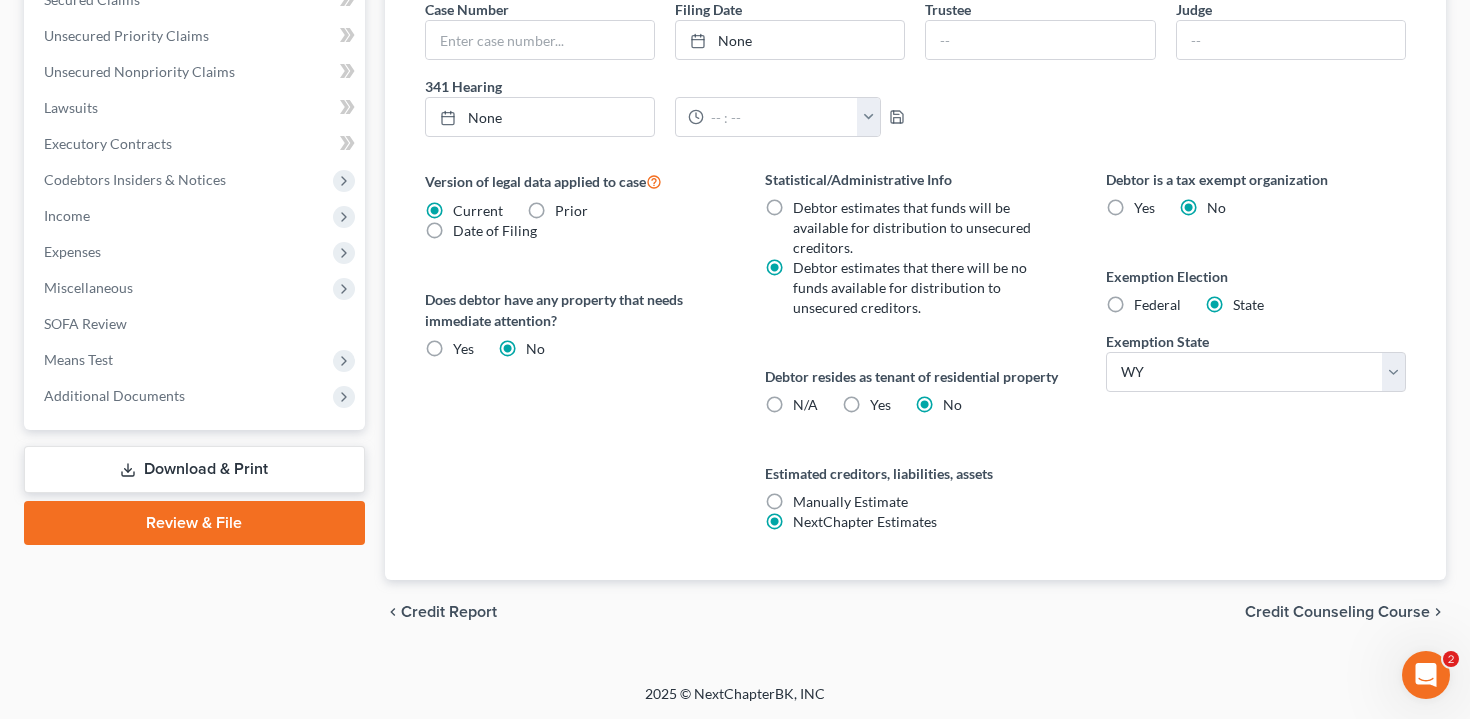 click on "Download & Print" at bounding box center (194, 469) 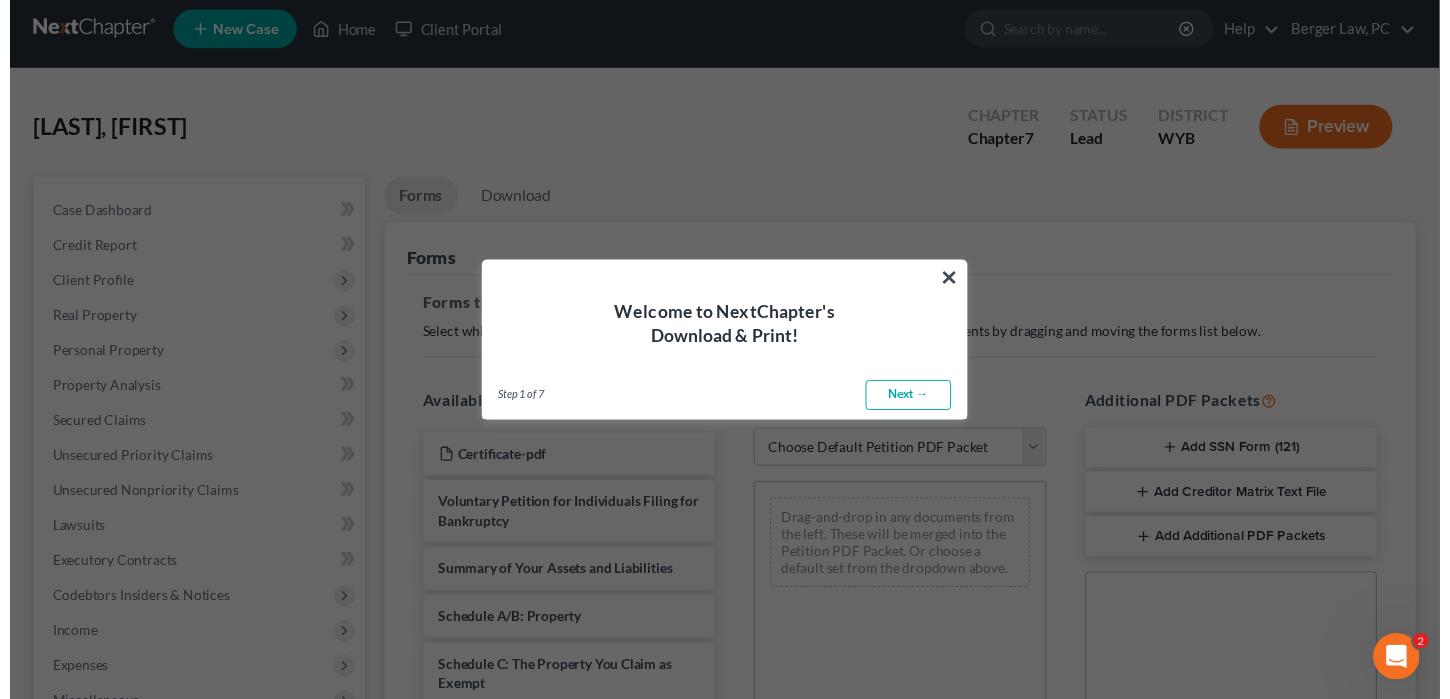 scroll, scrollTop: 0, scrollLeft: 0, axis: both 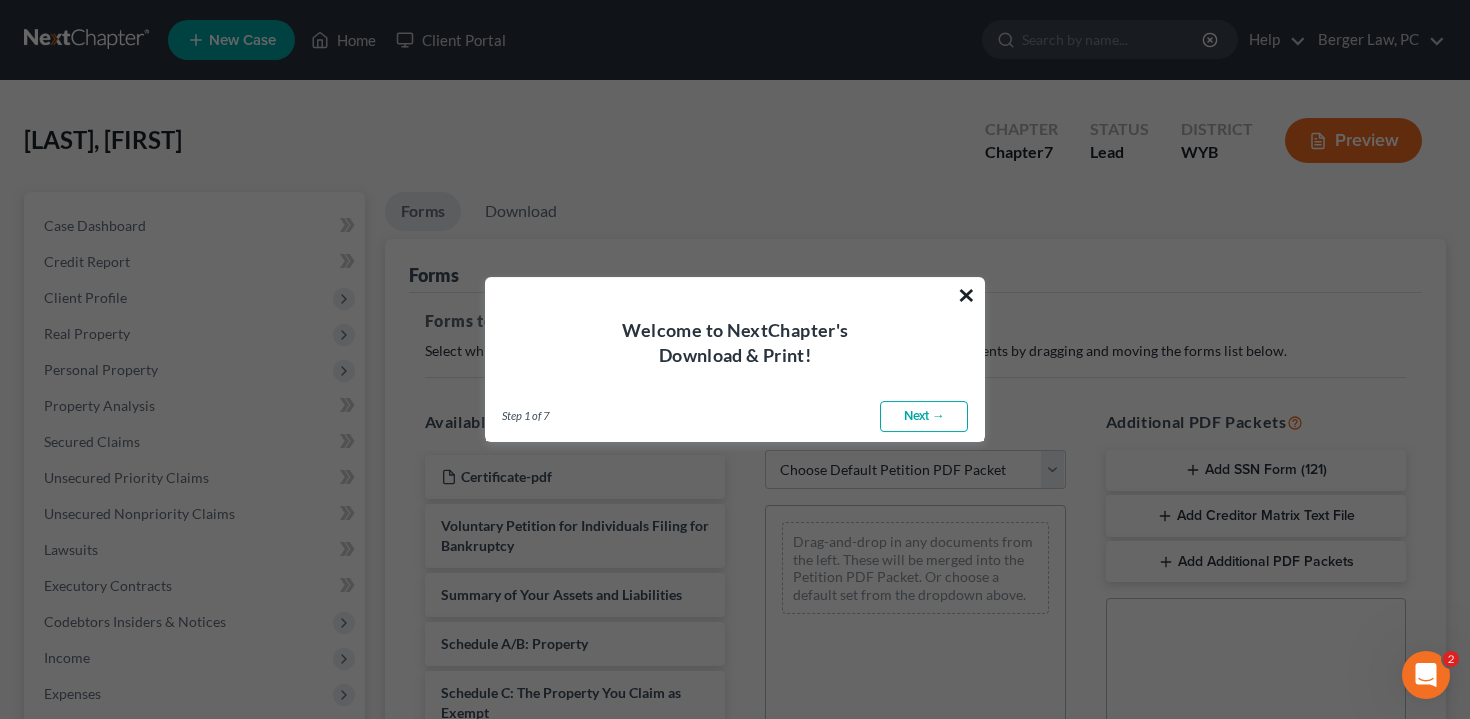 click on "×" at bounding box center [966, 295] 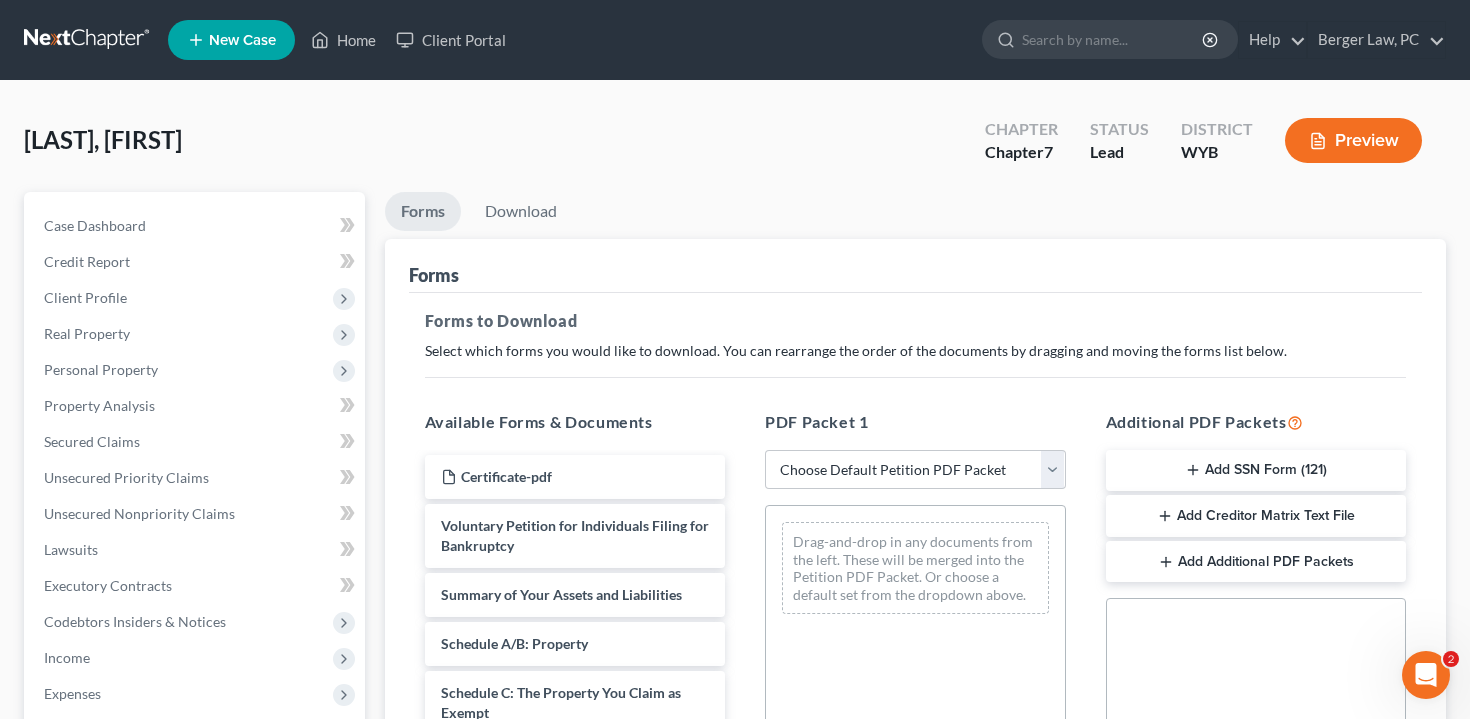 click on "Preview" at bounding box center [1353, 140] 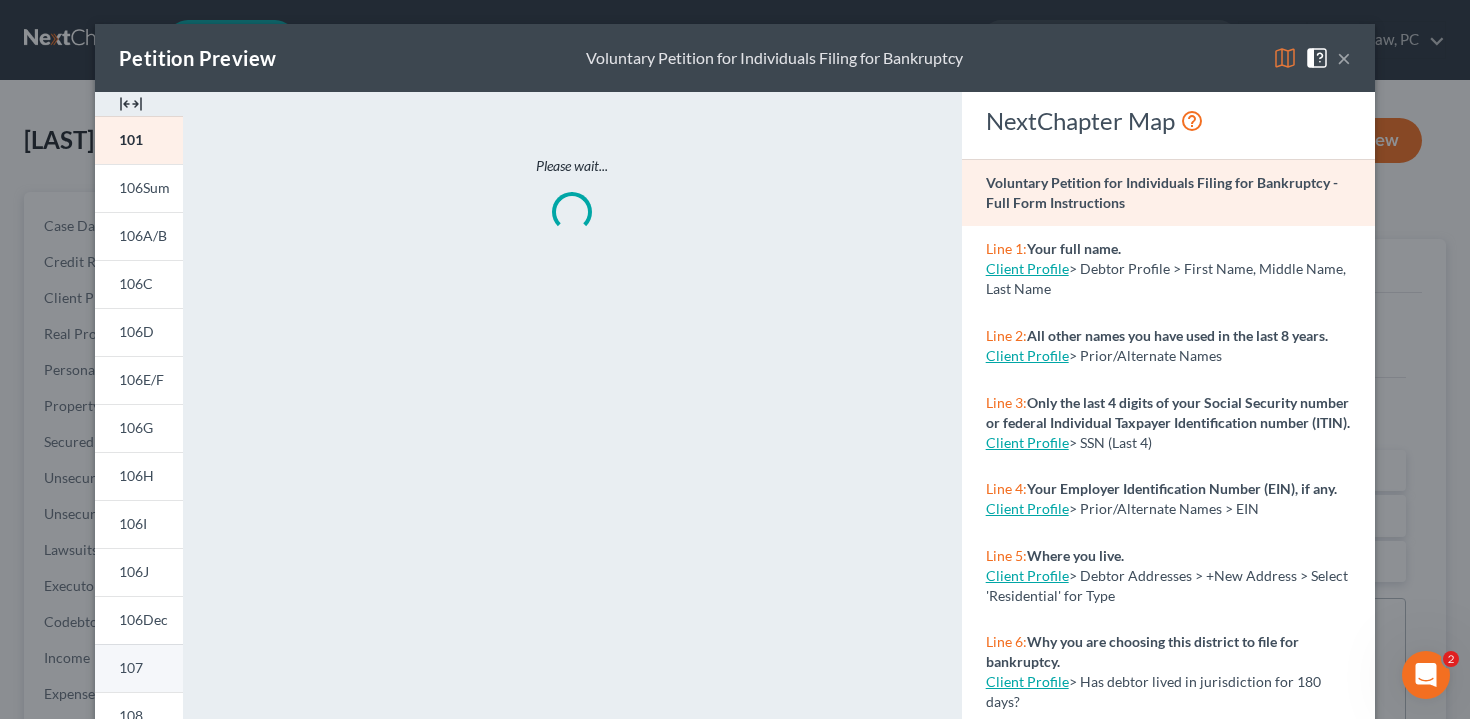 click on "107" at bounding box center [139, 668] 